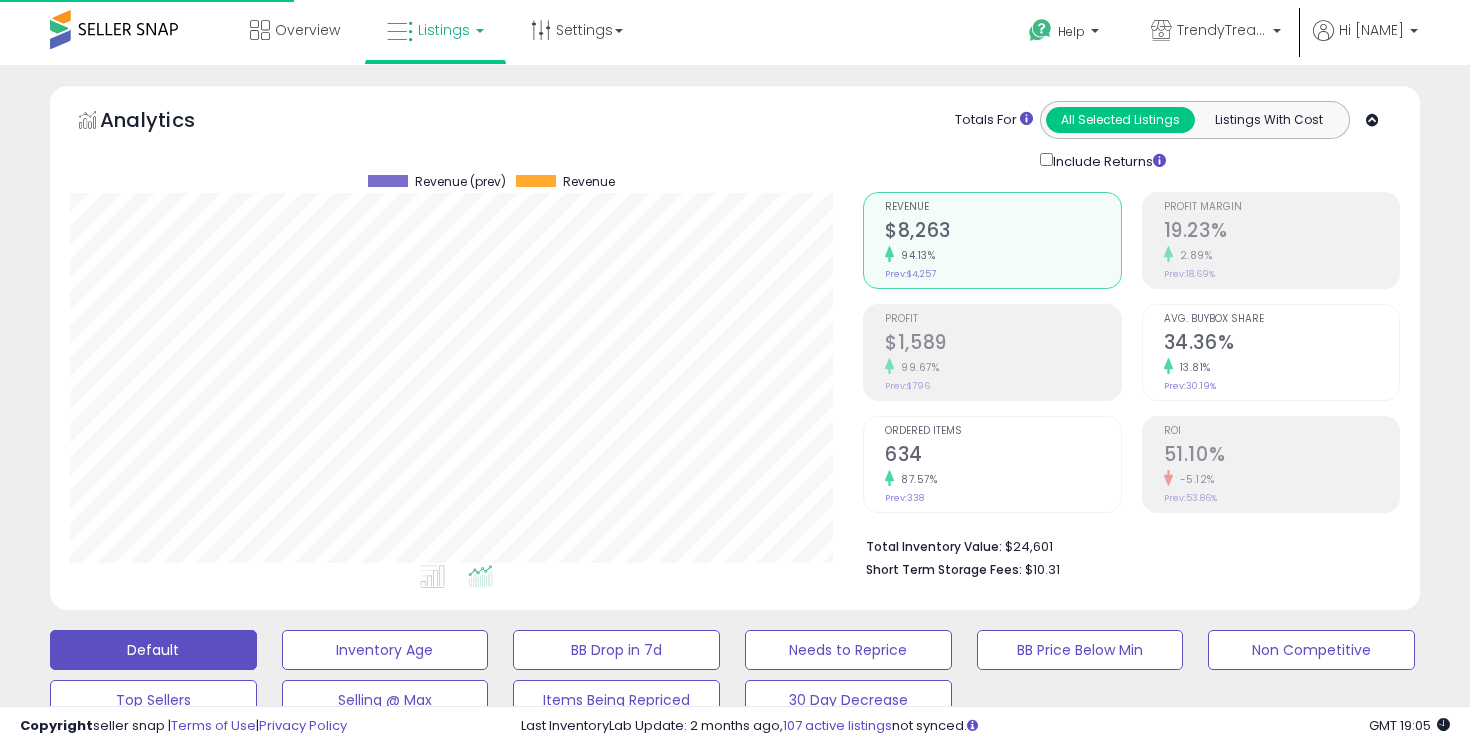 scroll, scrollTop: 0, scrollLeft: 0, axis: both 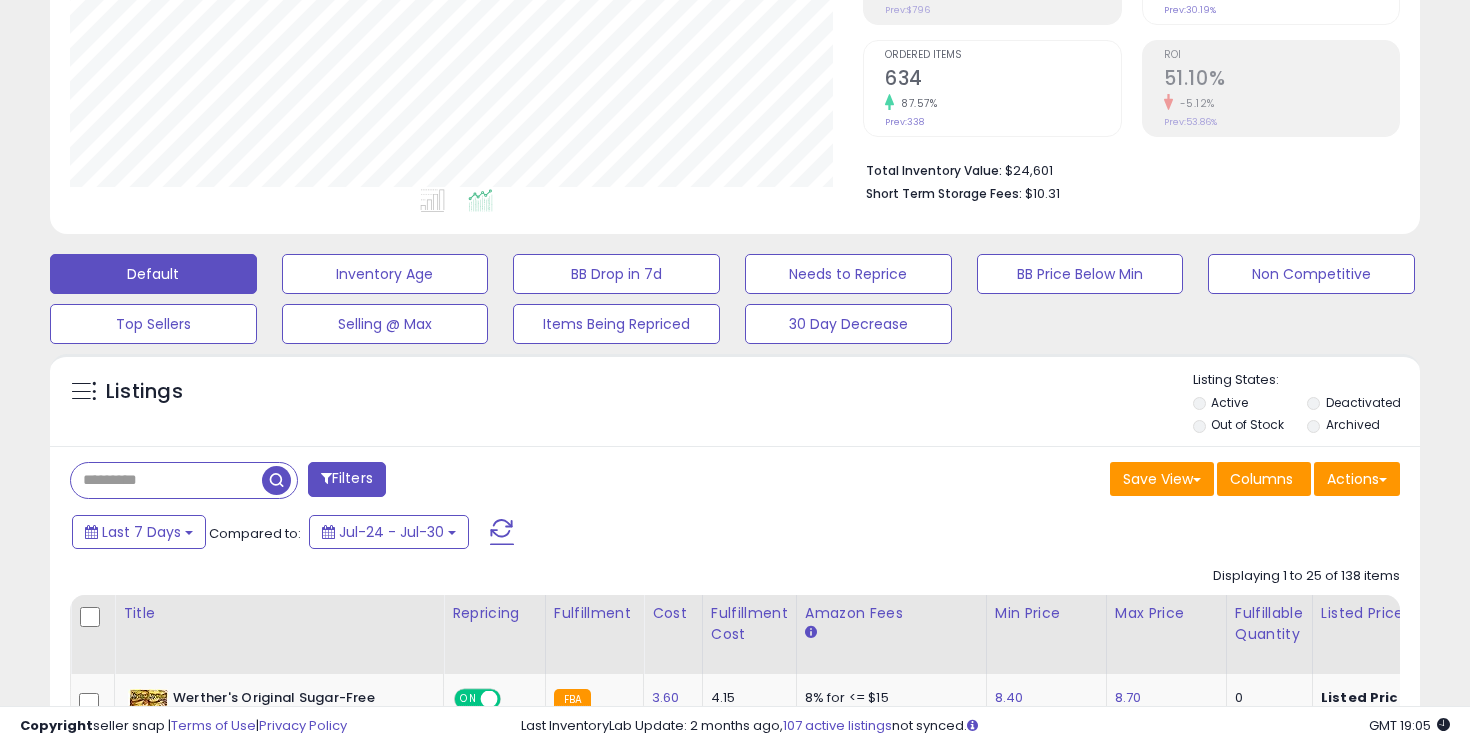 click at bounding box center (166, 480) 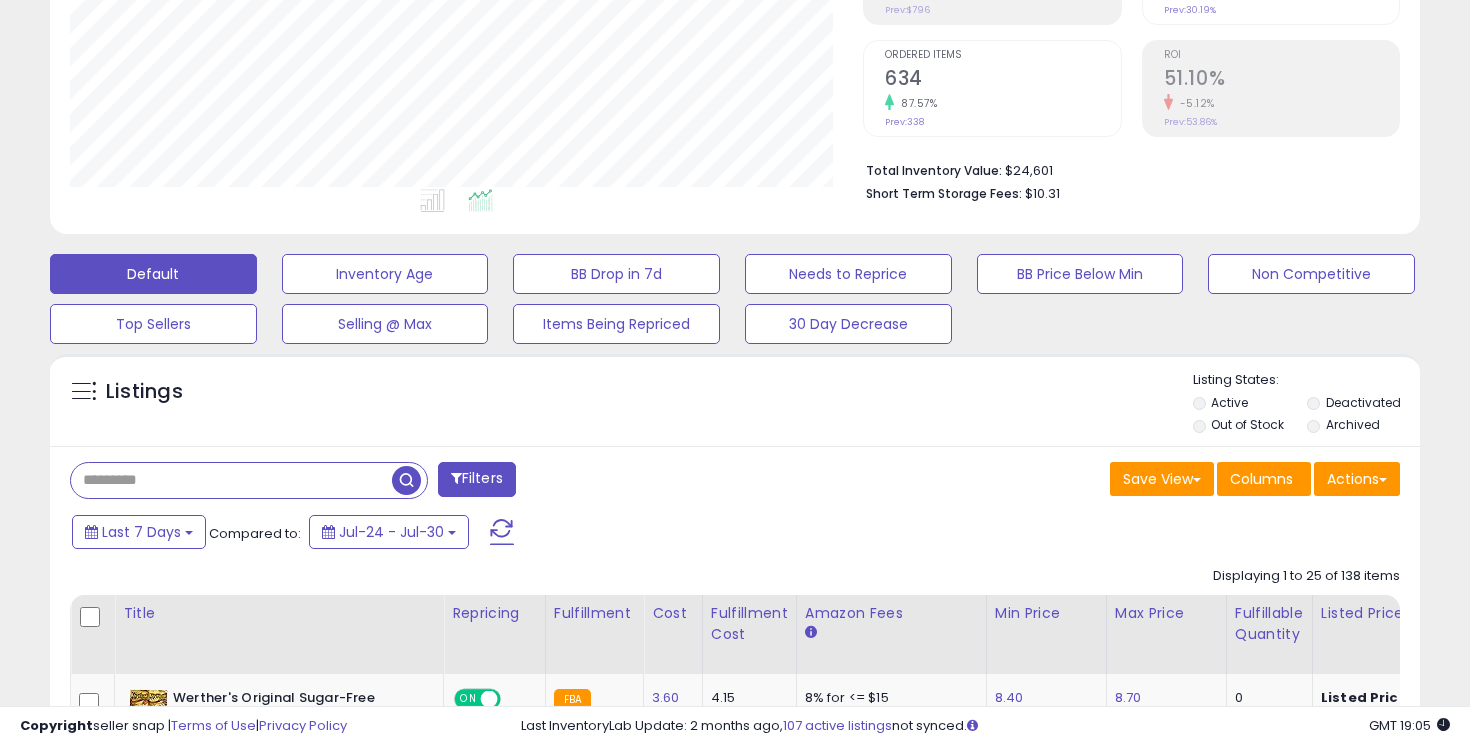 paste on "**********" 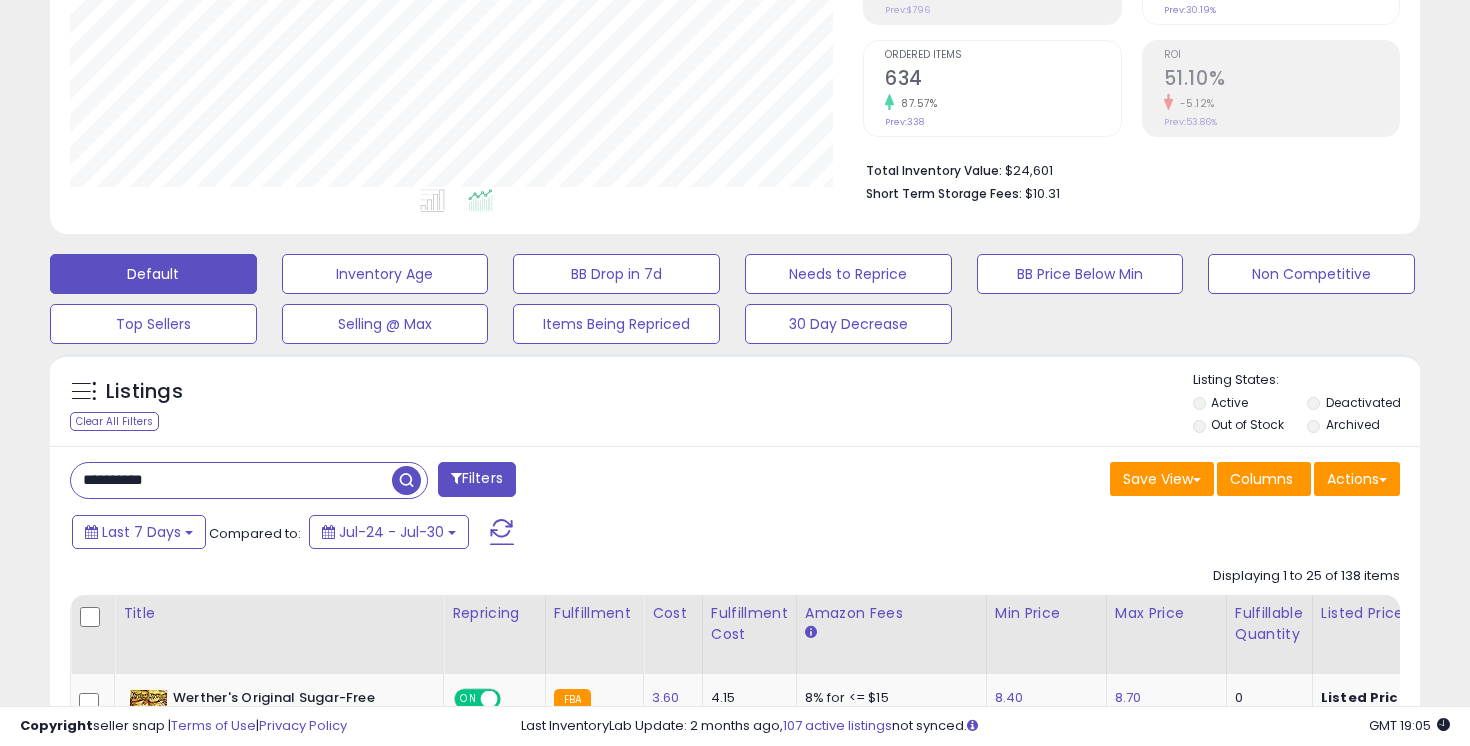 type on "**********" 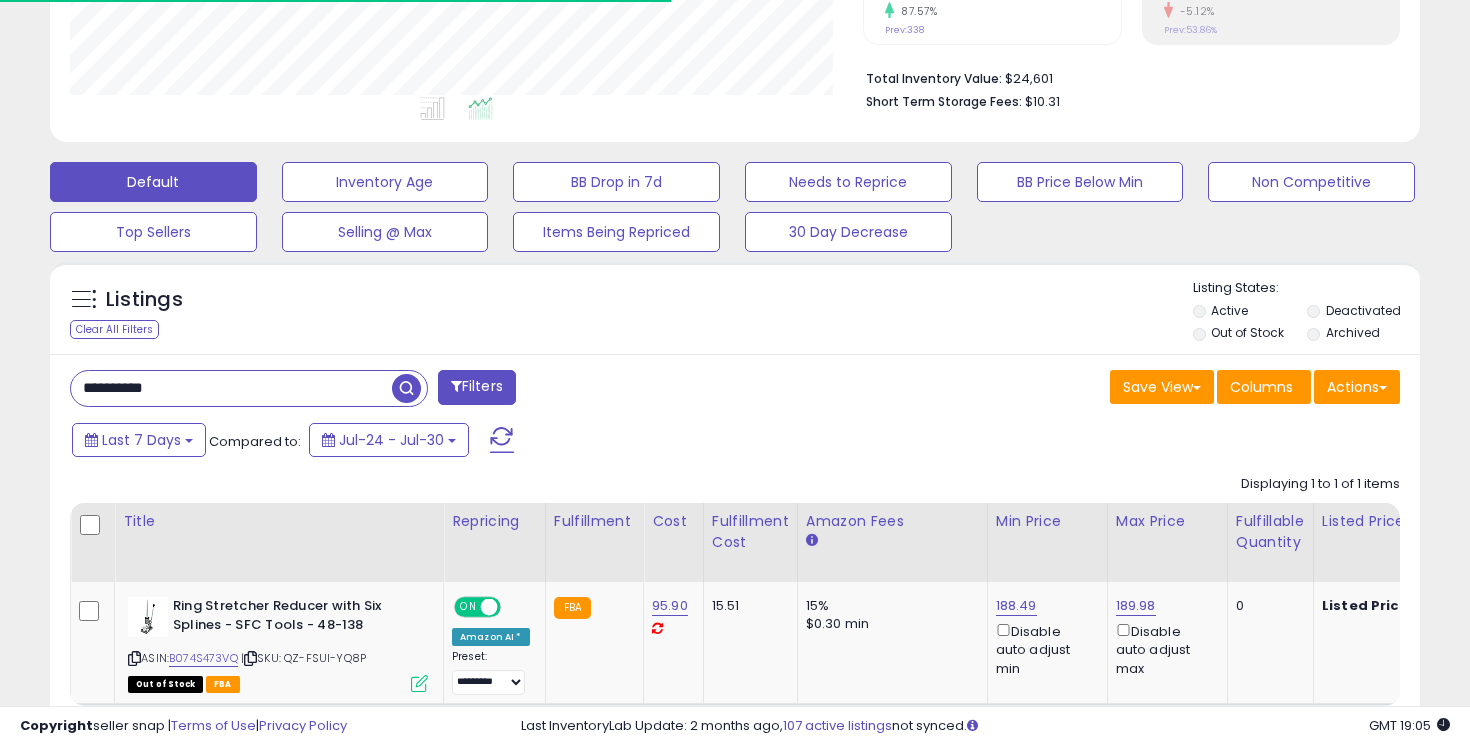 scroll, scrollTop: 582, scrollLeft: 0, axis: vertical 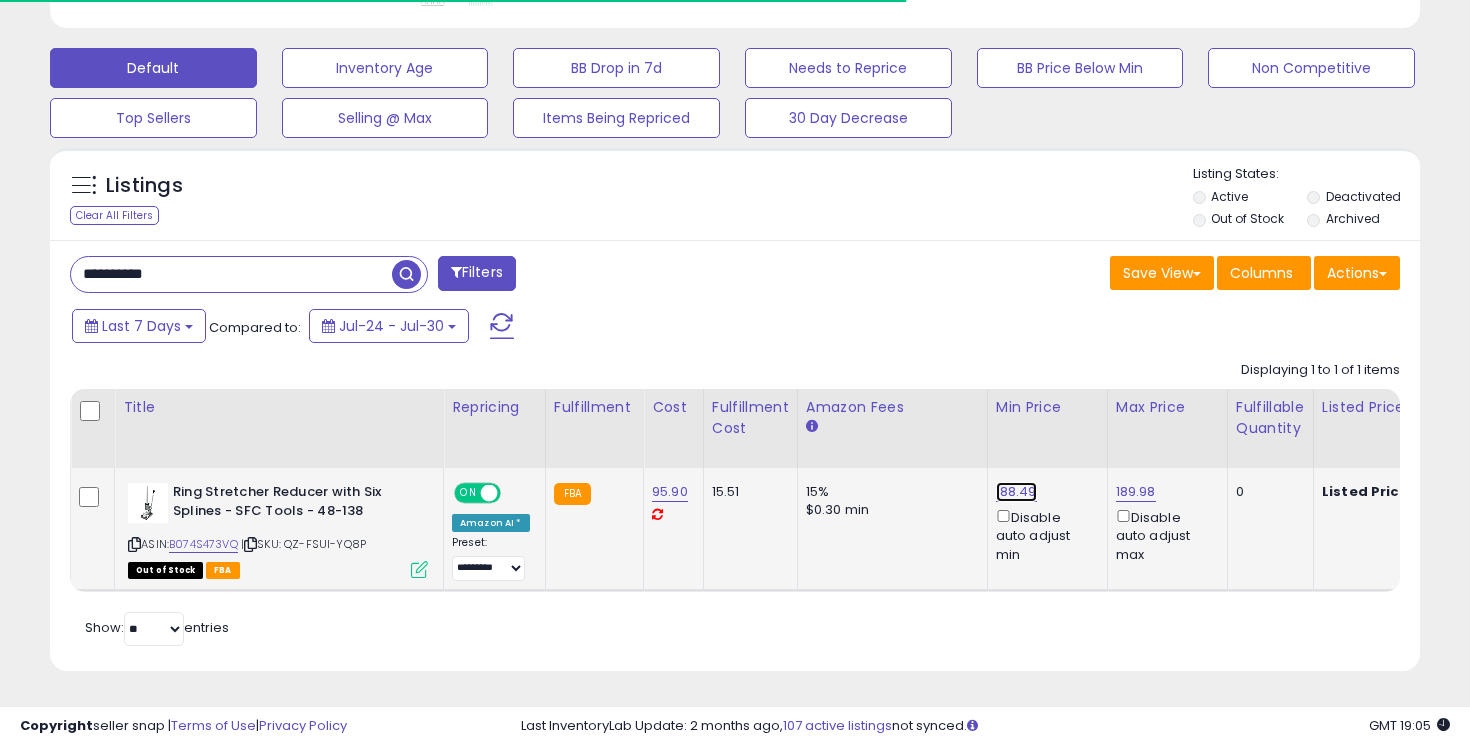 click on "188.49" at bounding box center [1016, 492] 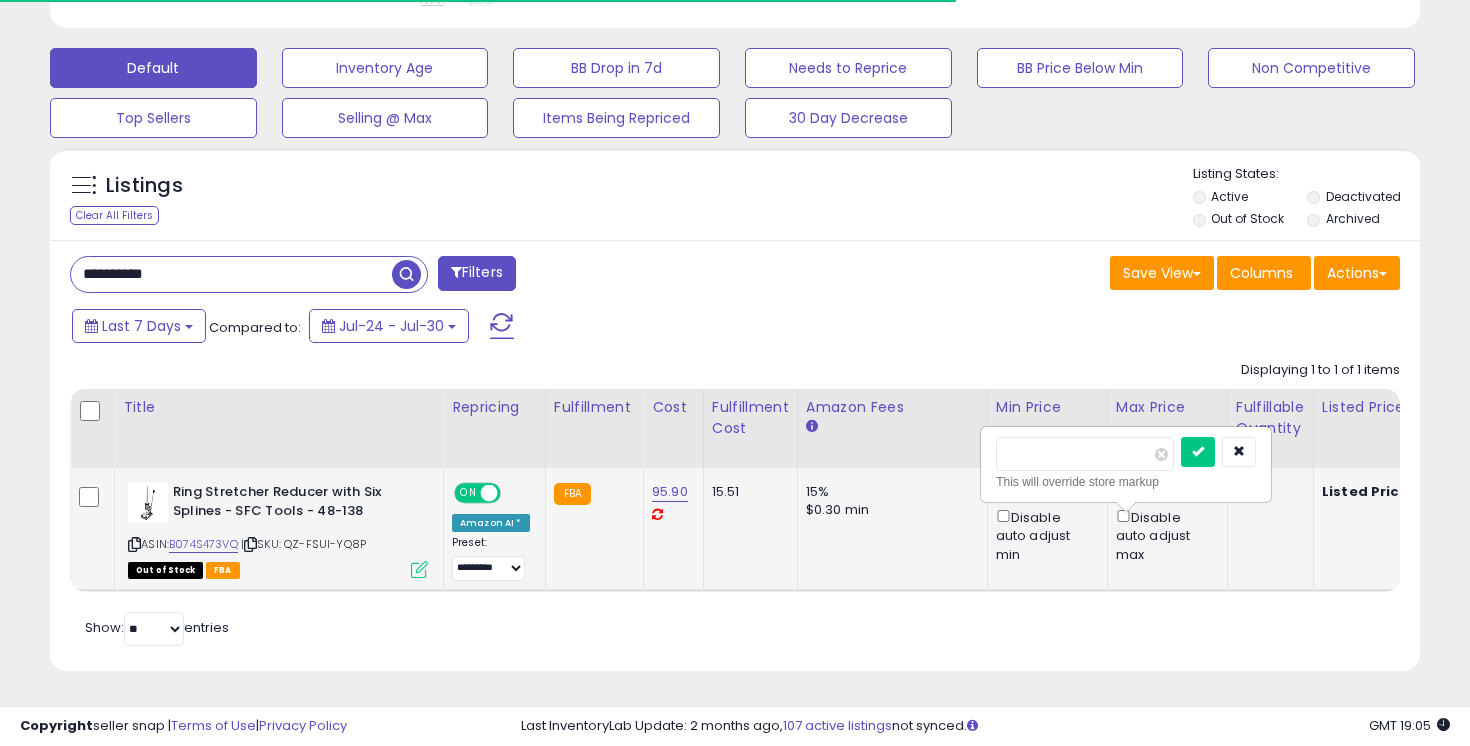 scroll, scrollTop: 999590, scrollLeft: 999206, axis: both 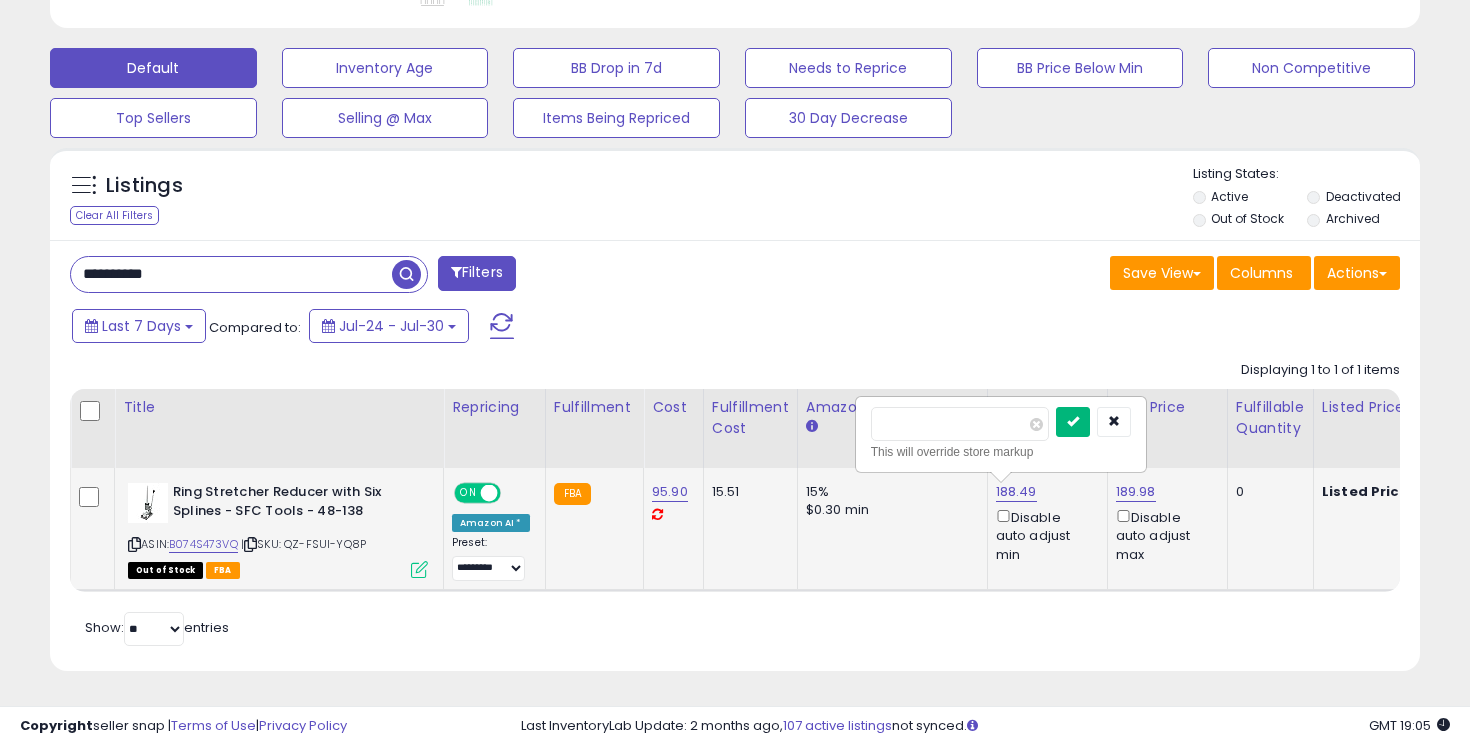 type on "***" 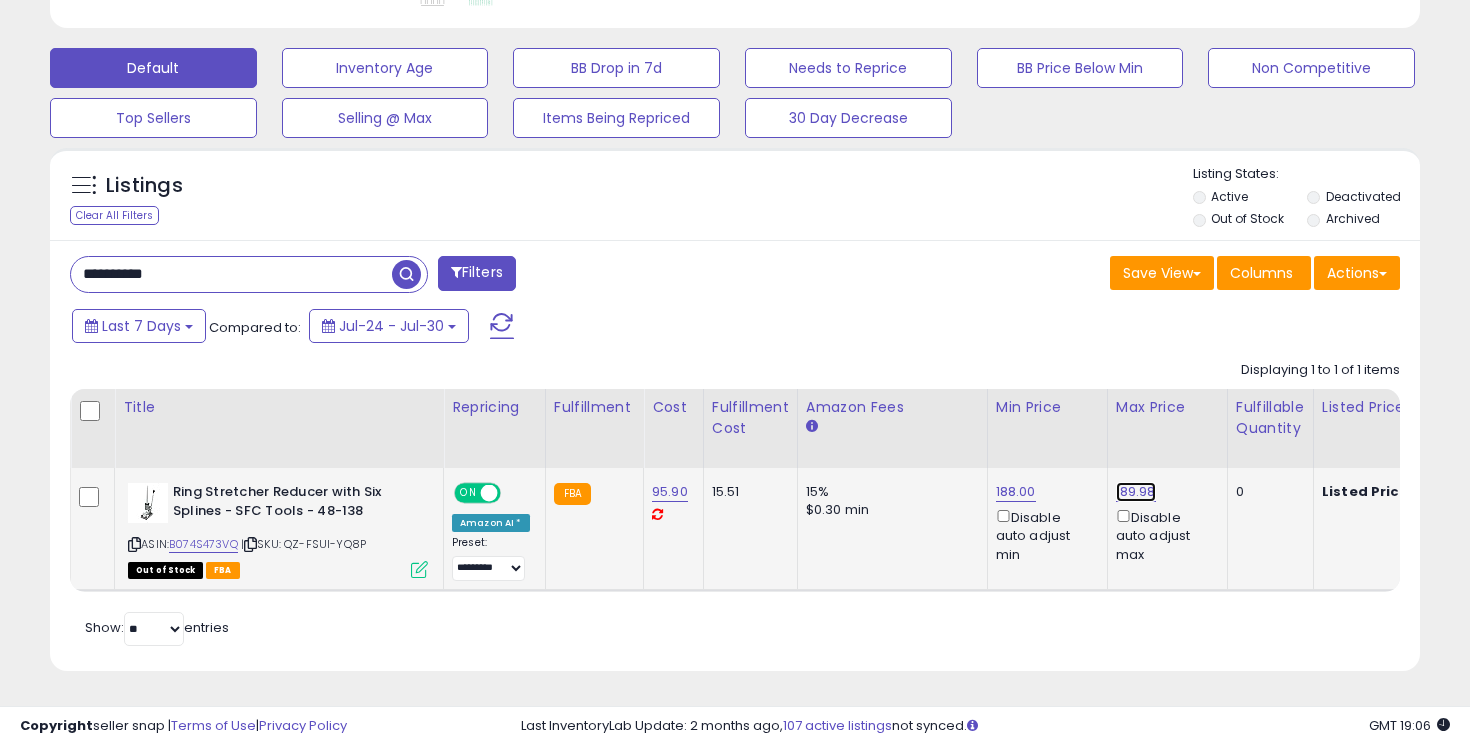 click on "189.98" at bounding box center [1136, 492] 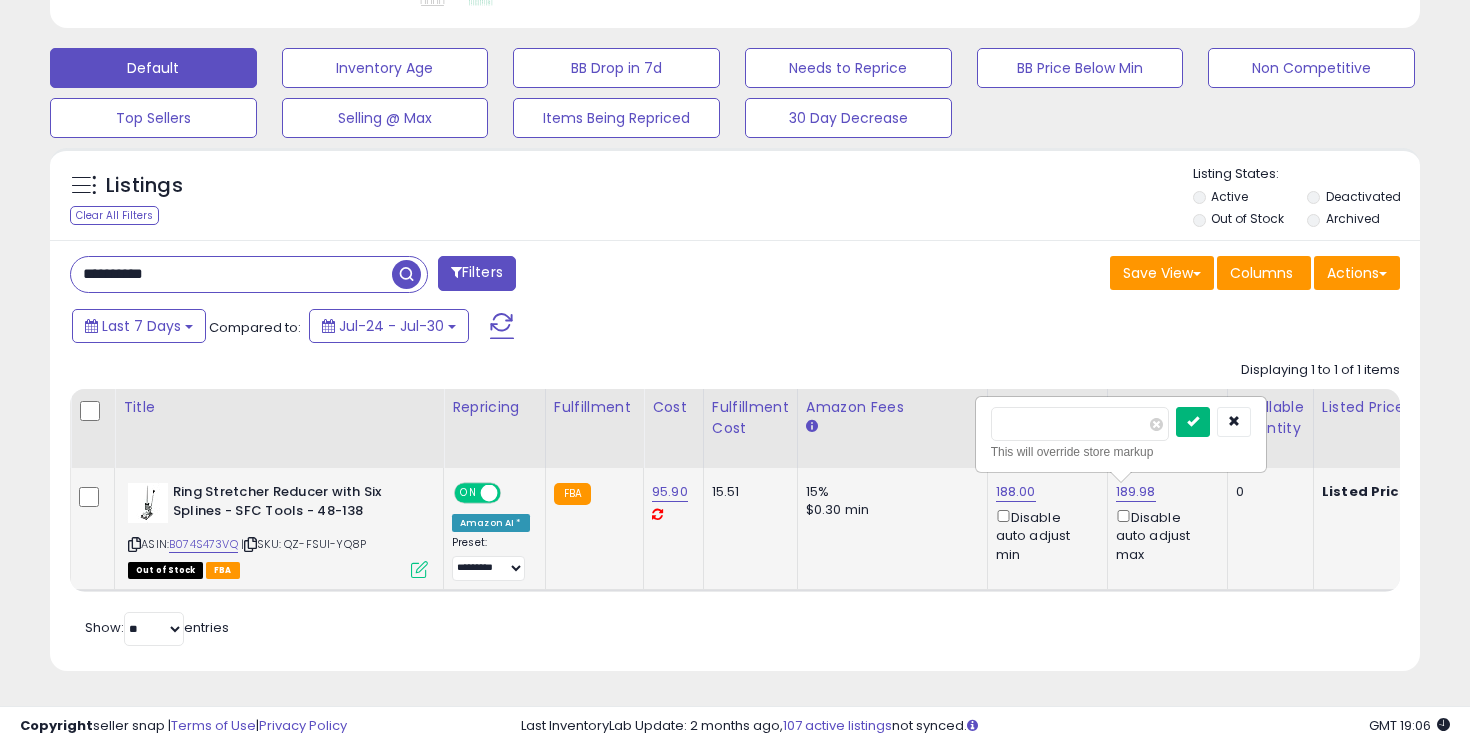 type on "******" 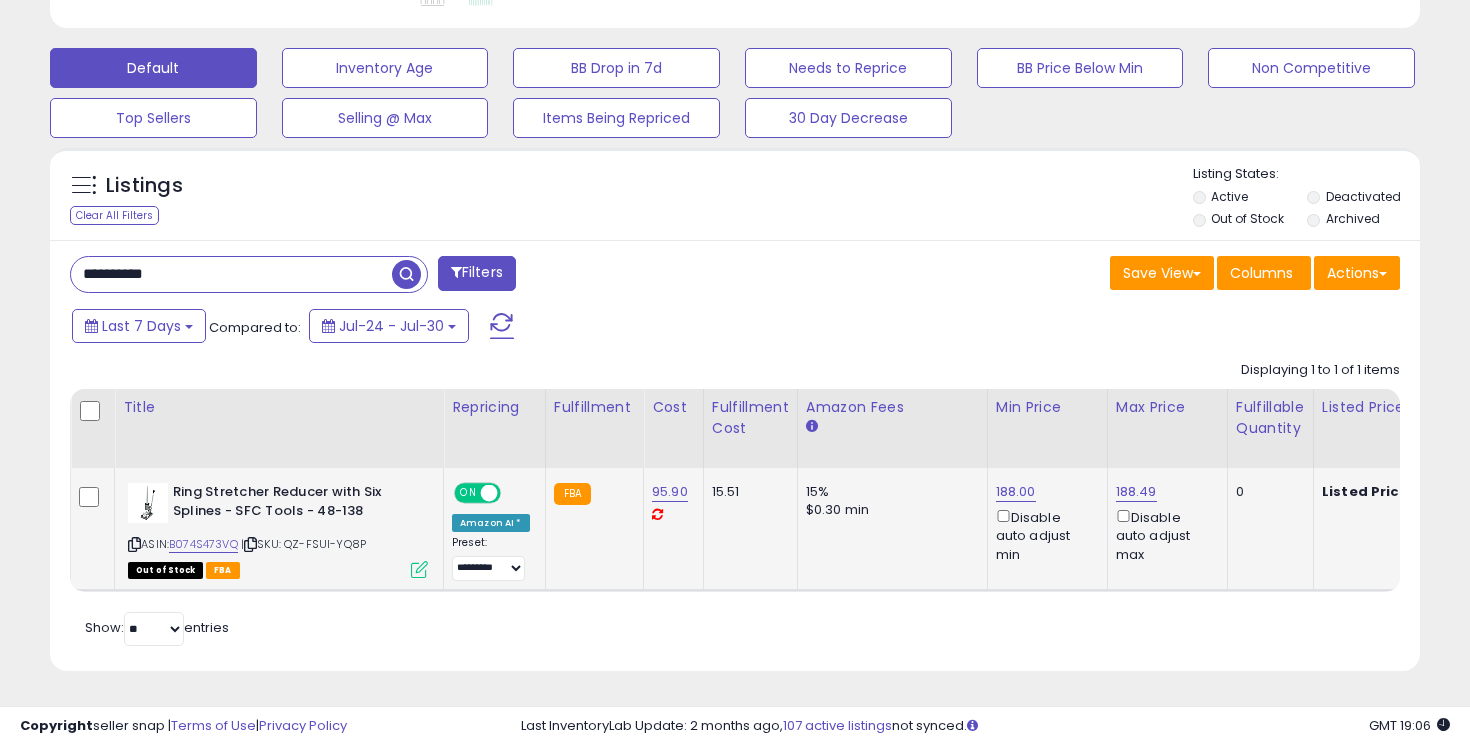 click on "Last 7 Days
Compared to:
Jul-24 - Jul-30" at bounding box center [566, 328] 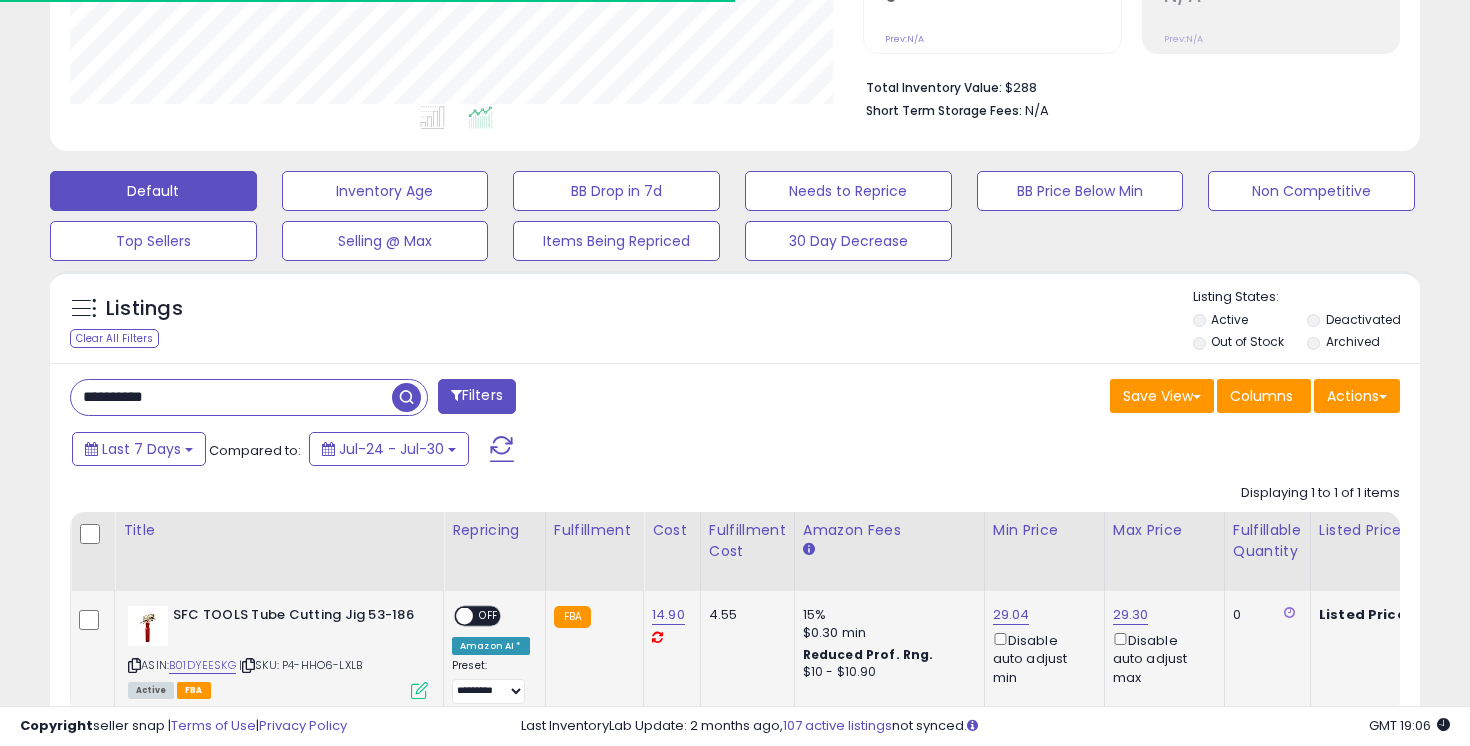 scroll, scrollTop: 582, scrollLeft: 0, axis: vertical 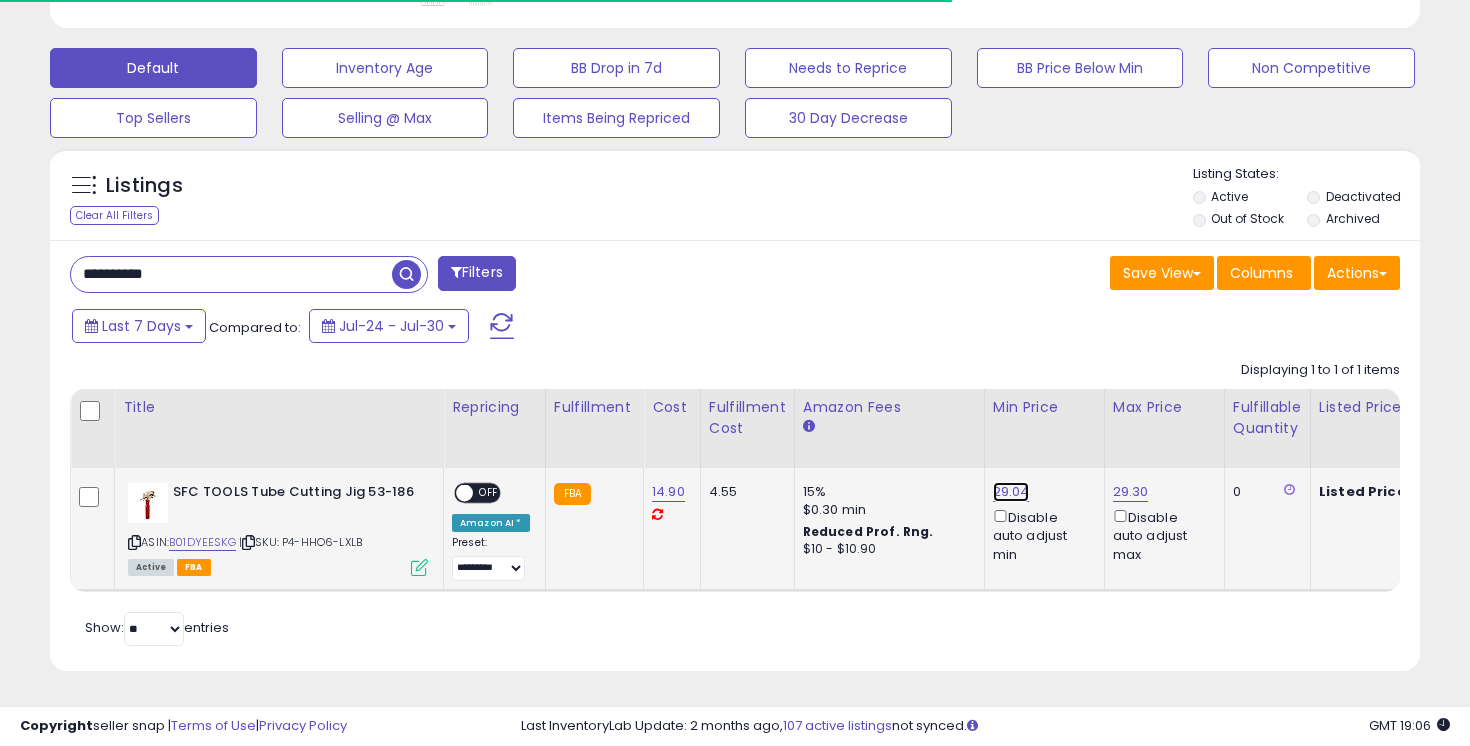 click on "29.04" at bounding box center [1011, 492] 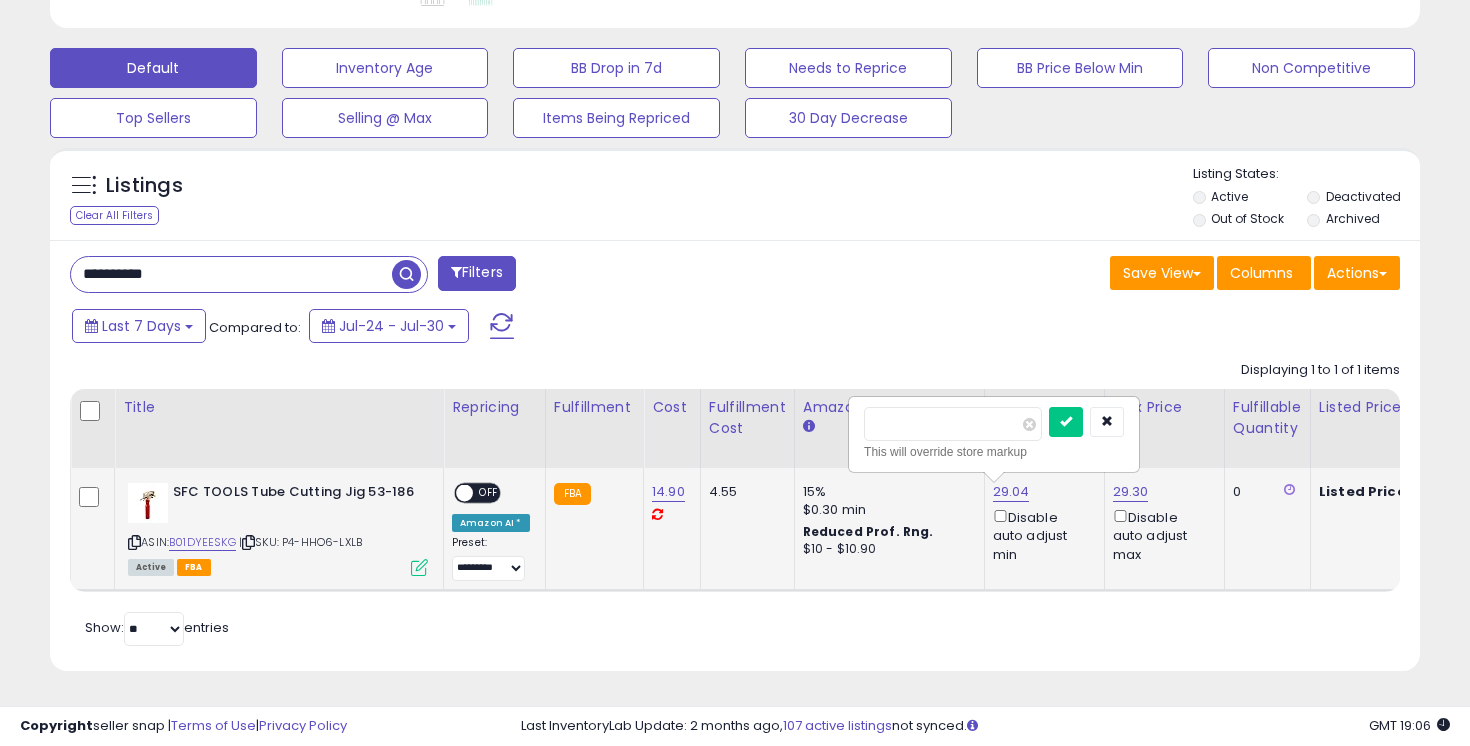 scroll, scrollTop: 999590, scrollLeft: 999206, axis: both 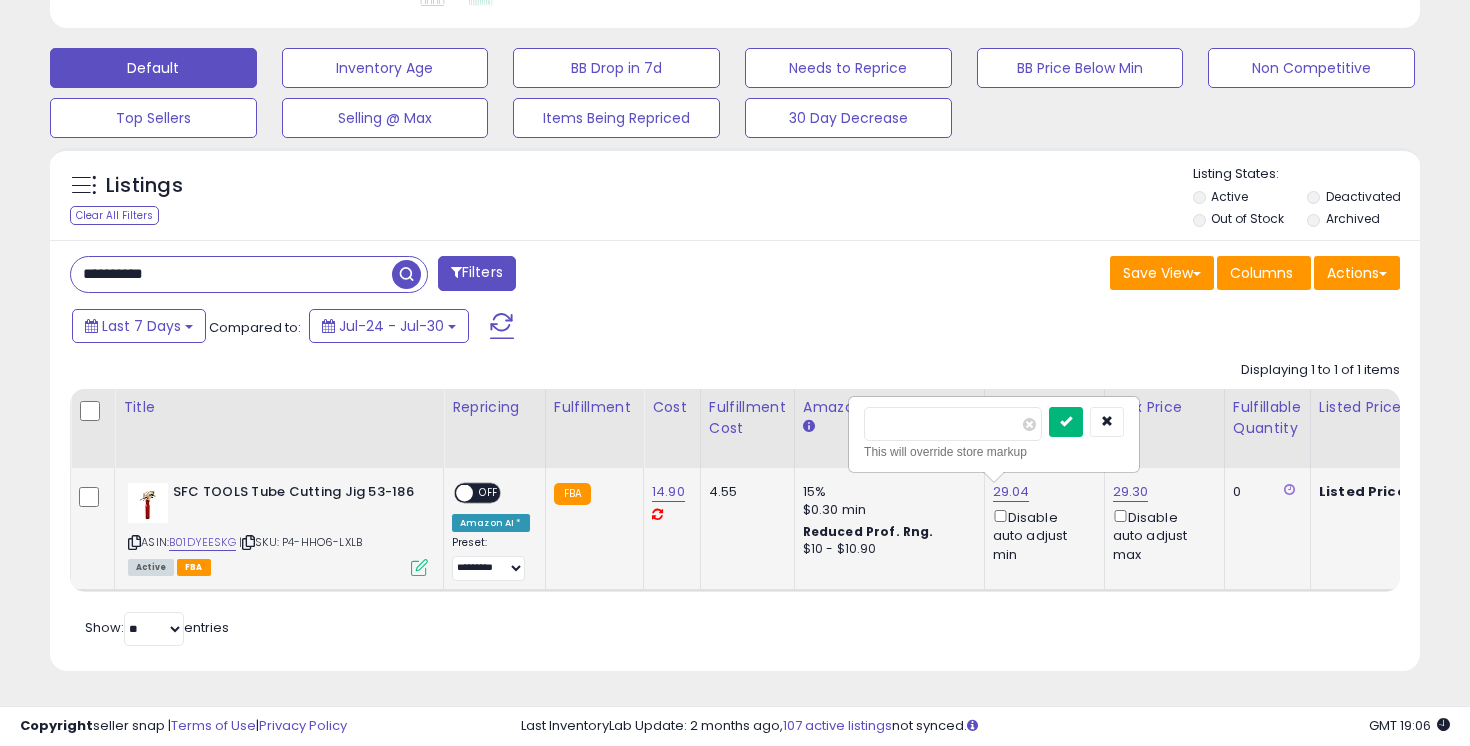 type on "*****" 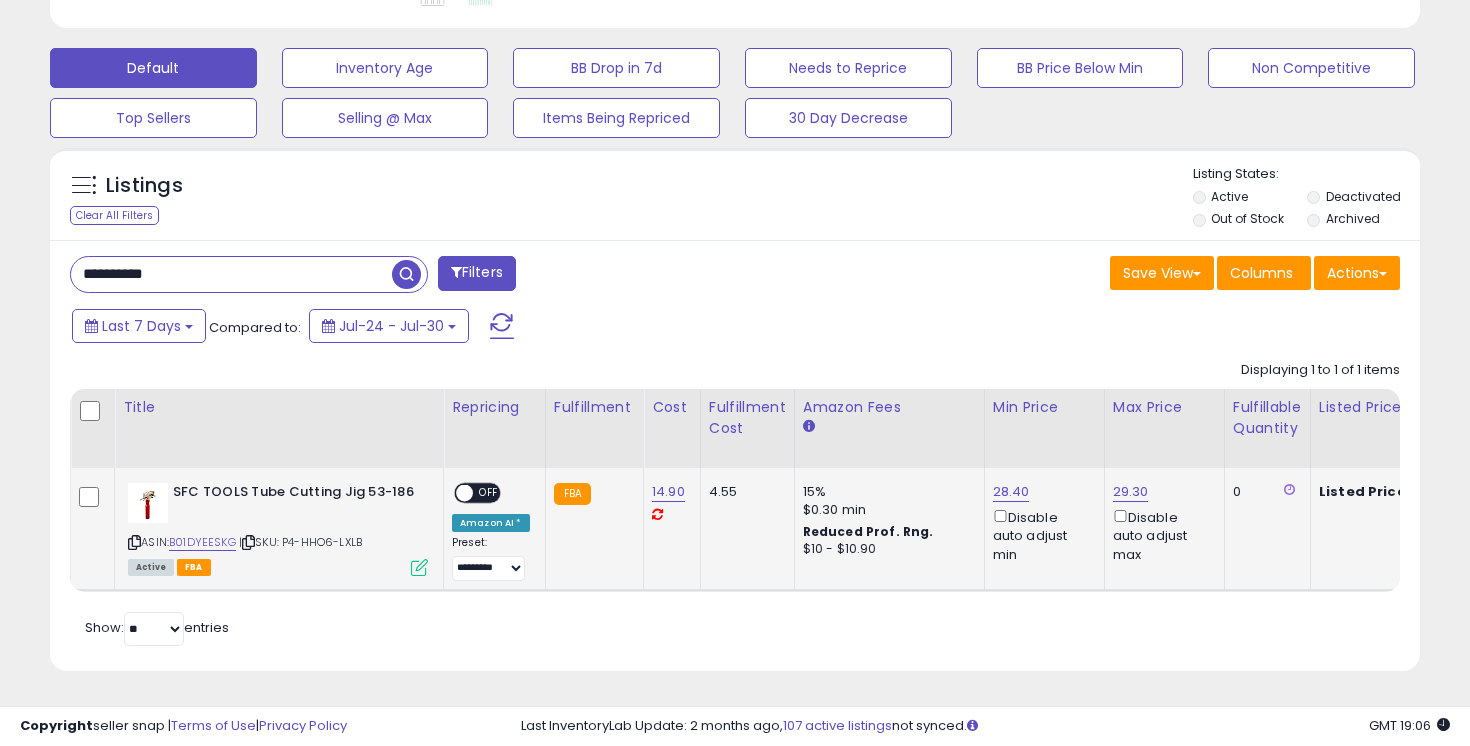 click on "**********" at bounding box center [231, 274] 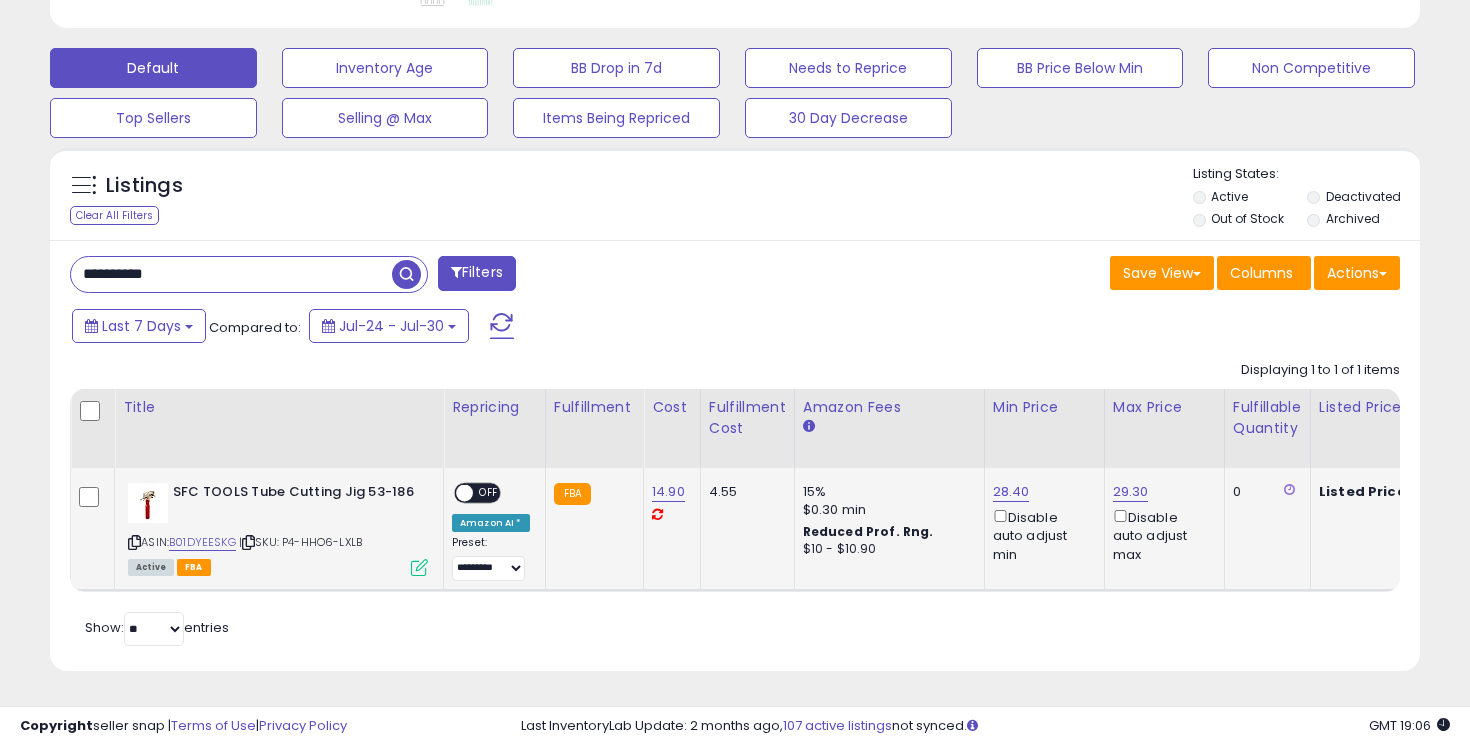 paste 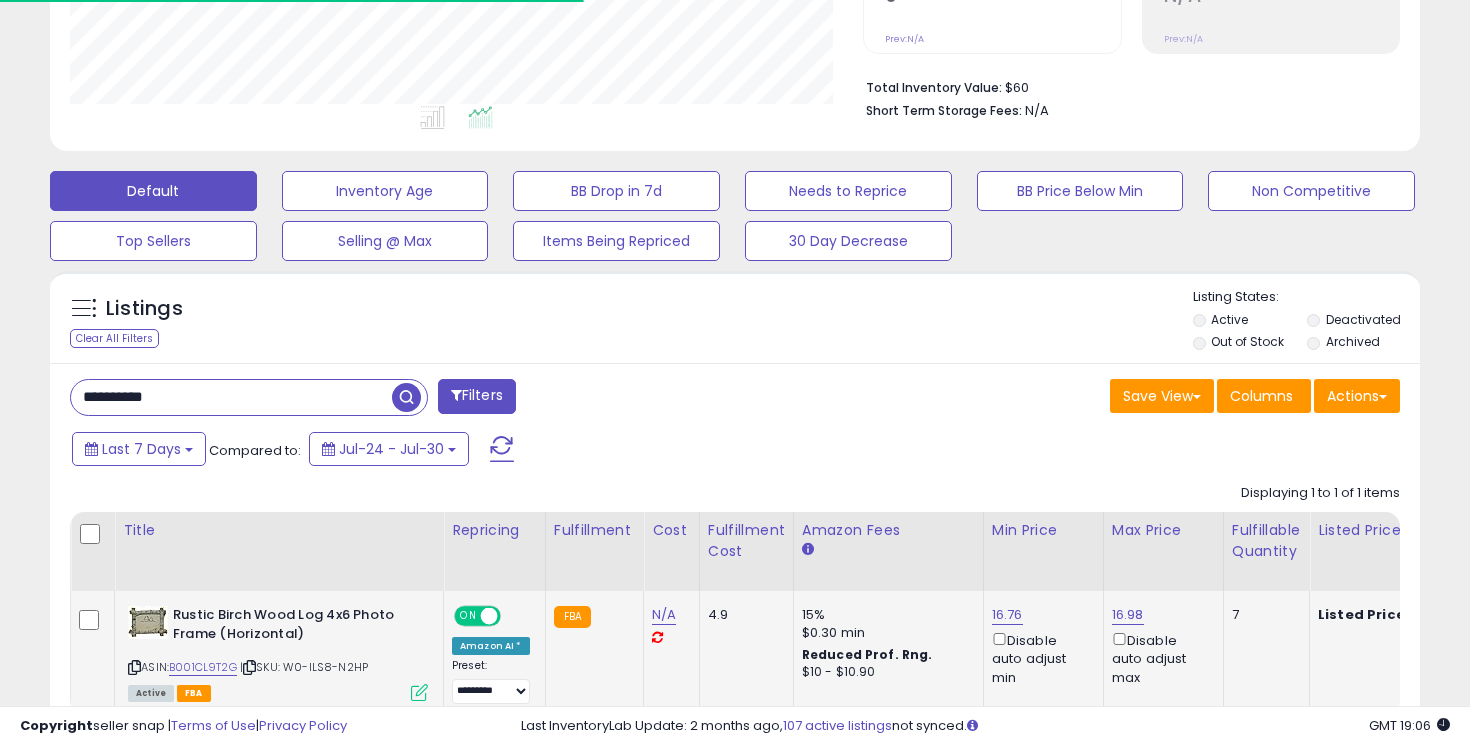 scroll, scrollTop: 582, scrollLeft: 0, axis: vertical 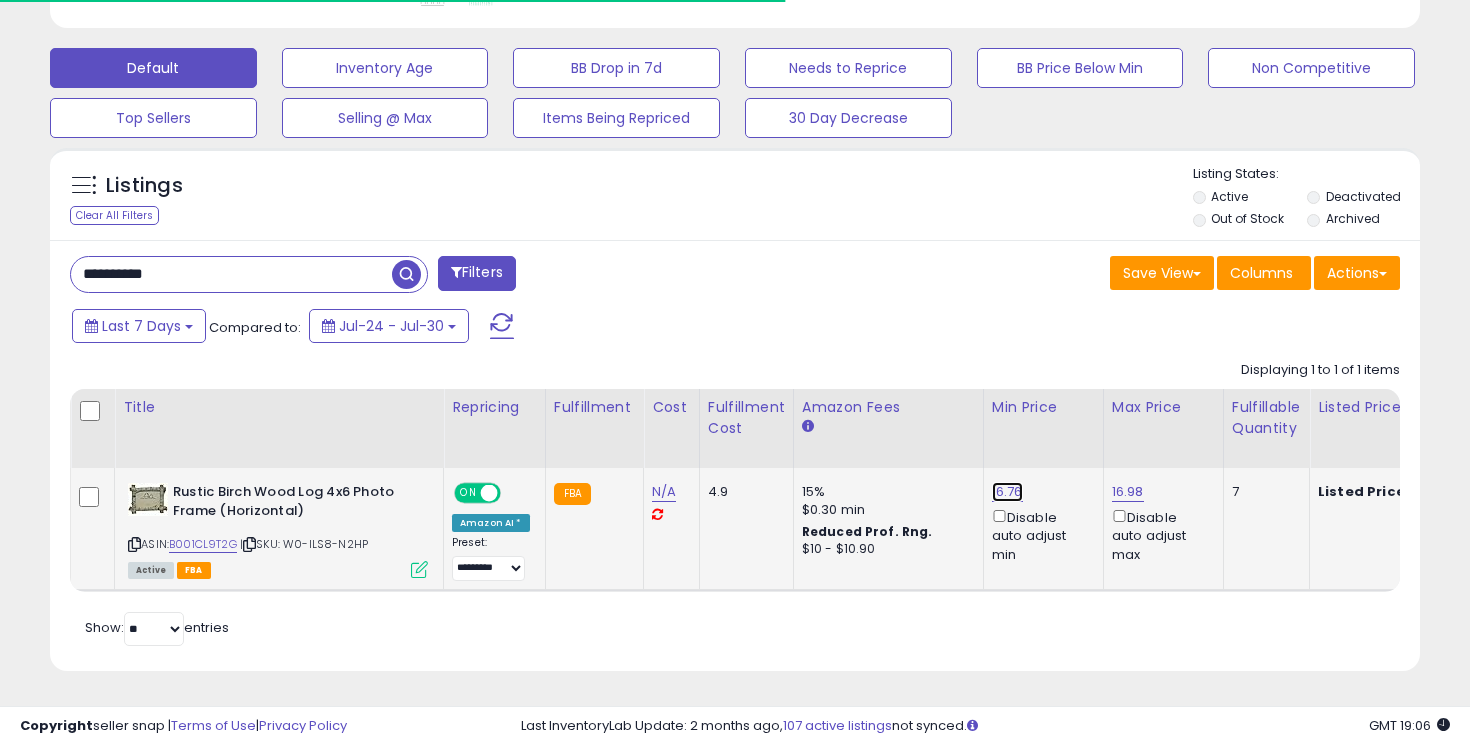 click on "16.76" at bounding box center [1007, 492] 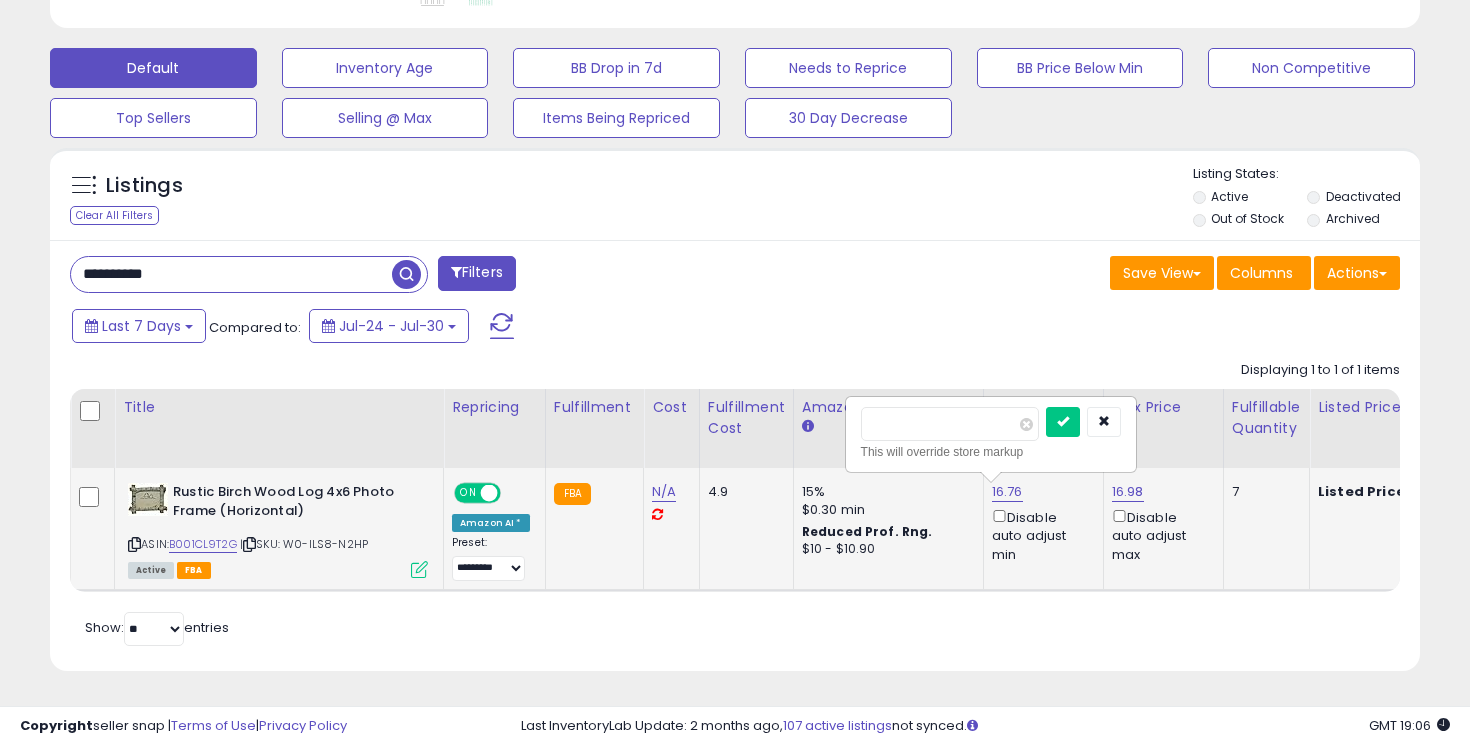 scroll, scrollTop: 999590, scrollLeft: 999206, axis: both 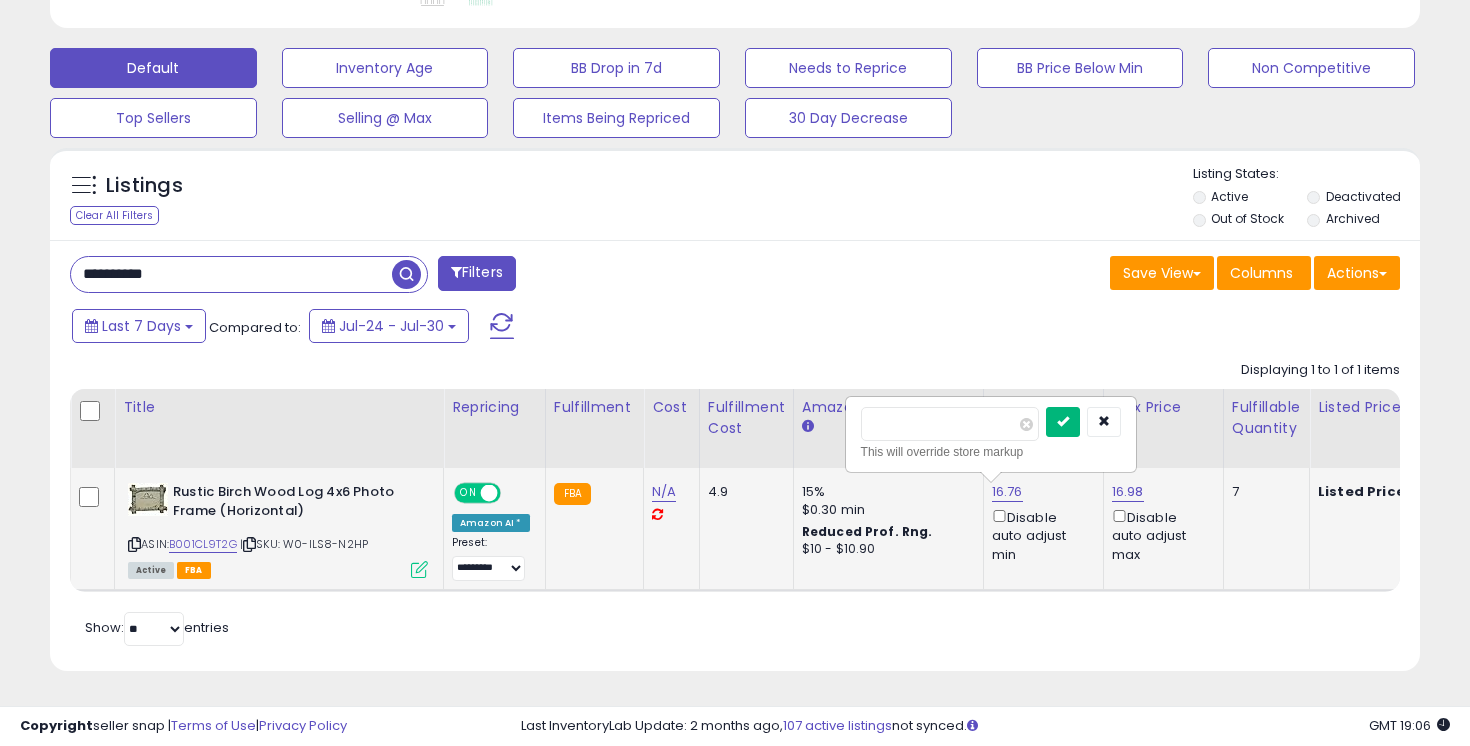 type on "*****" 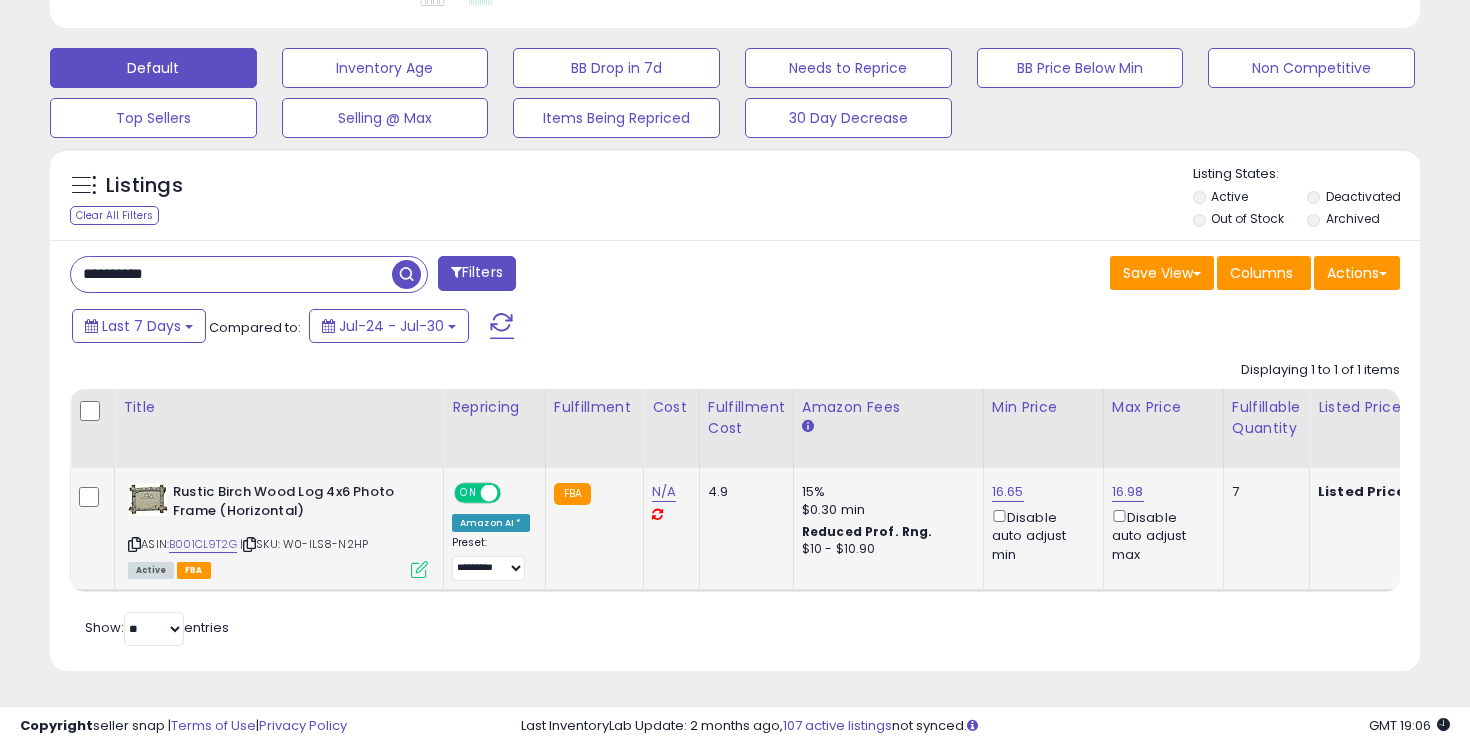 click on "**********" at bounding box center [231, 274] 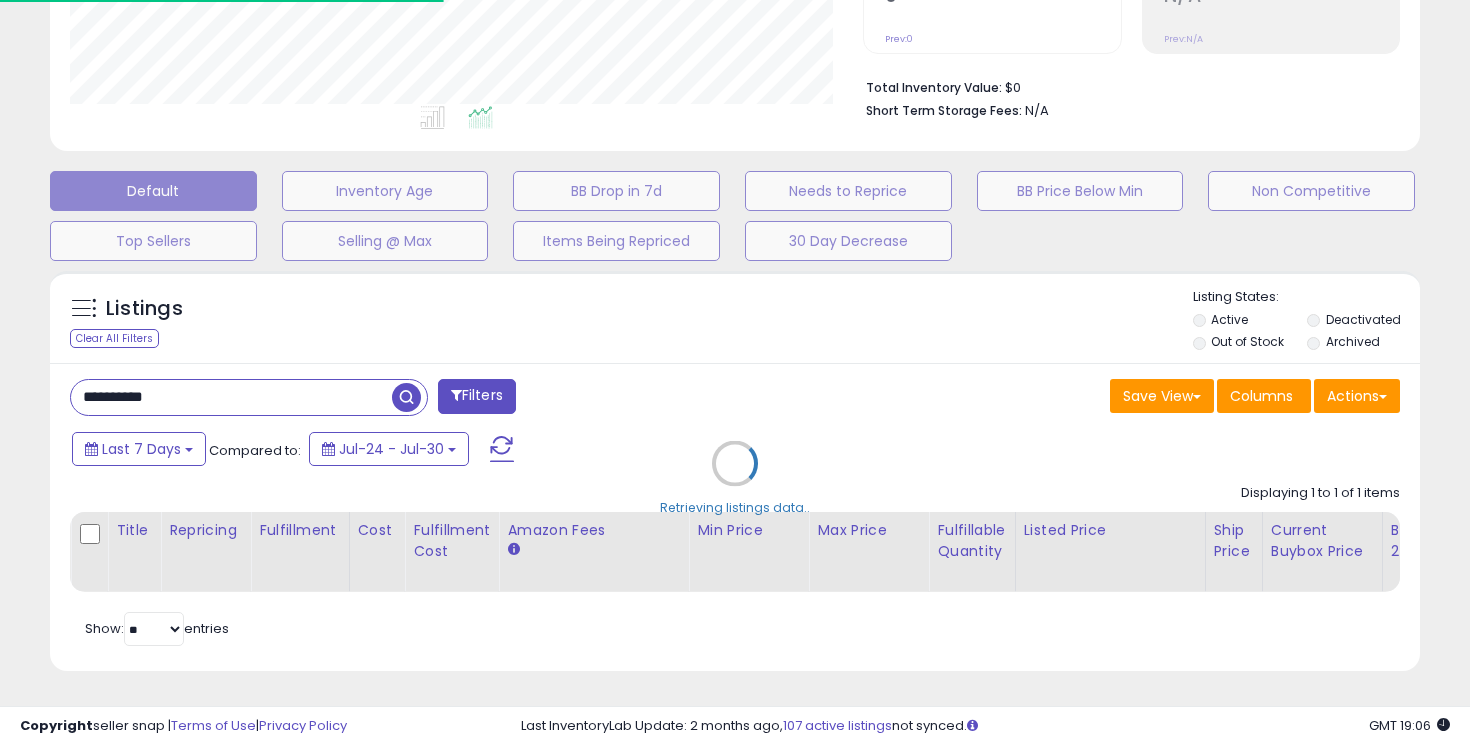 scroll, scrollTop: 582, scrollLeft: 0, axis: vertical 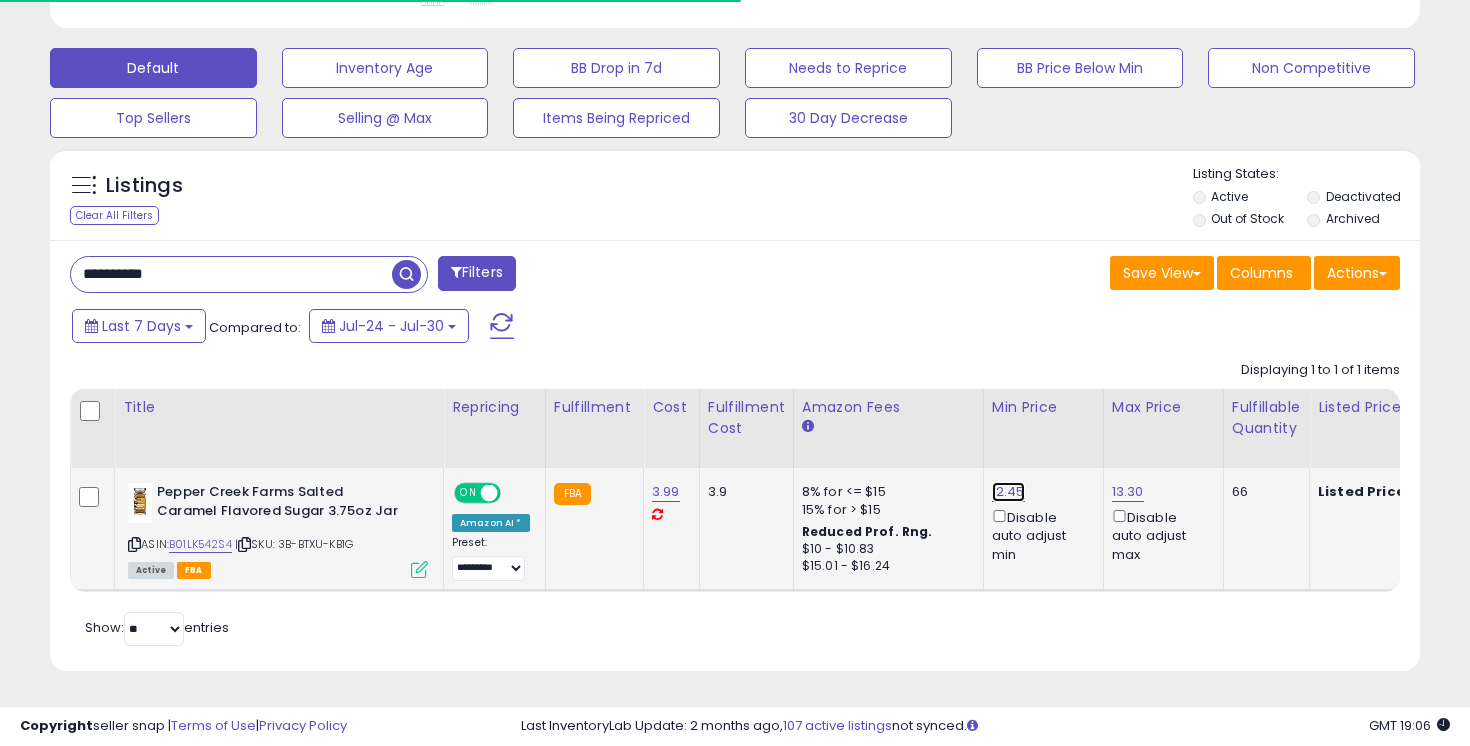 click on "12.45" at bounding box center [1008, 492] 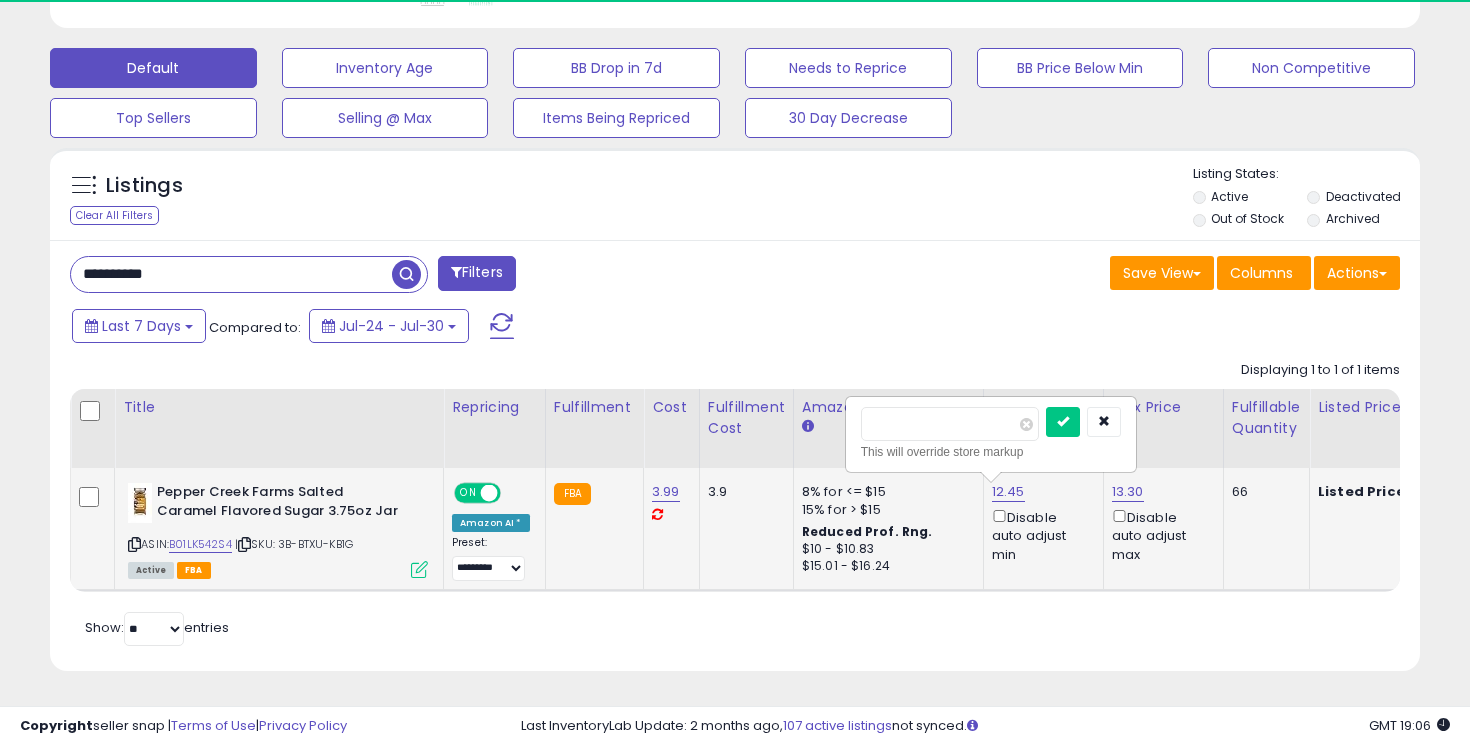 scroll, scrollTop: 999590, scrollLeft: 999206, axis: both 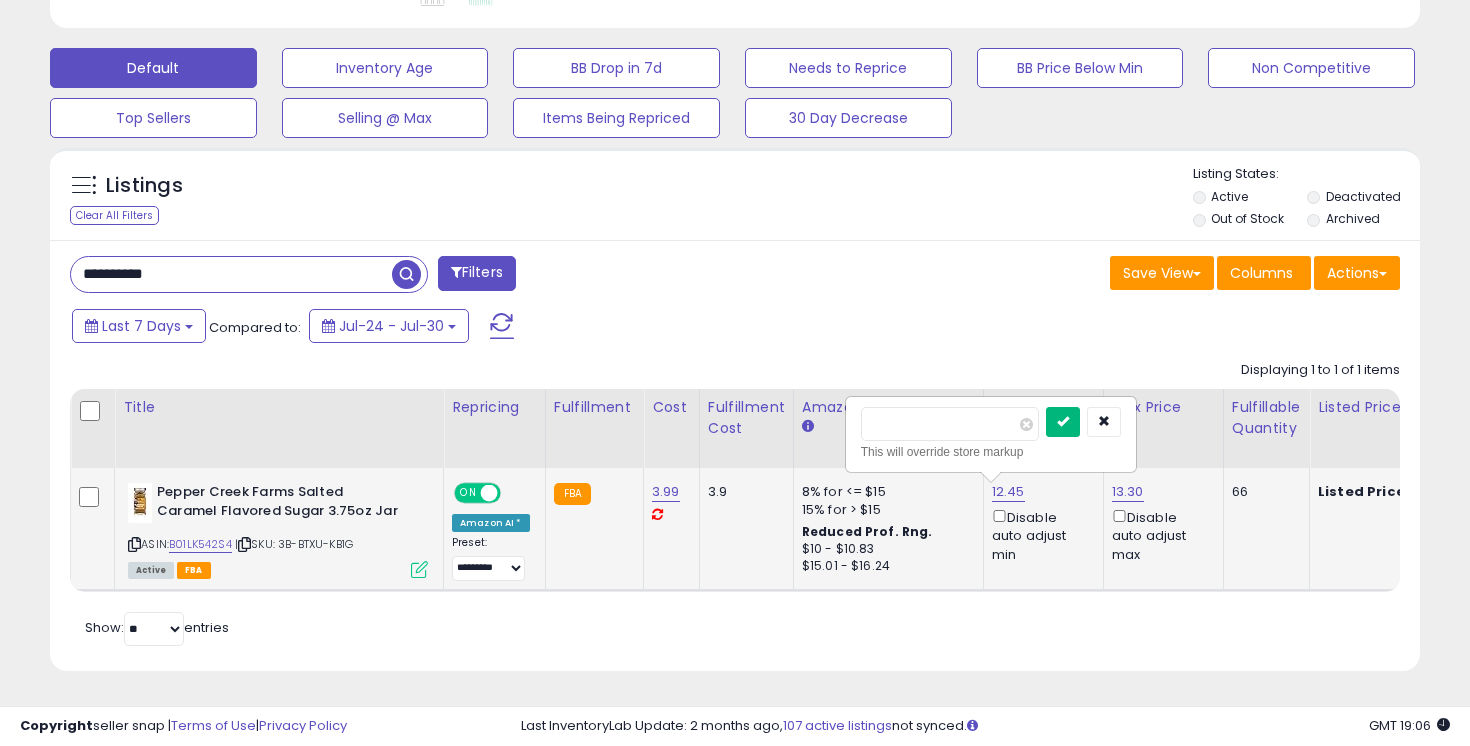 type on "*****" 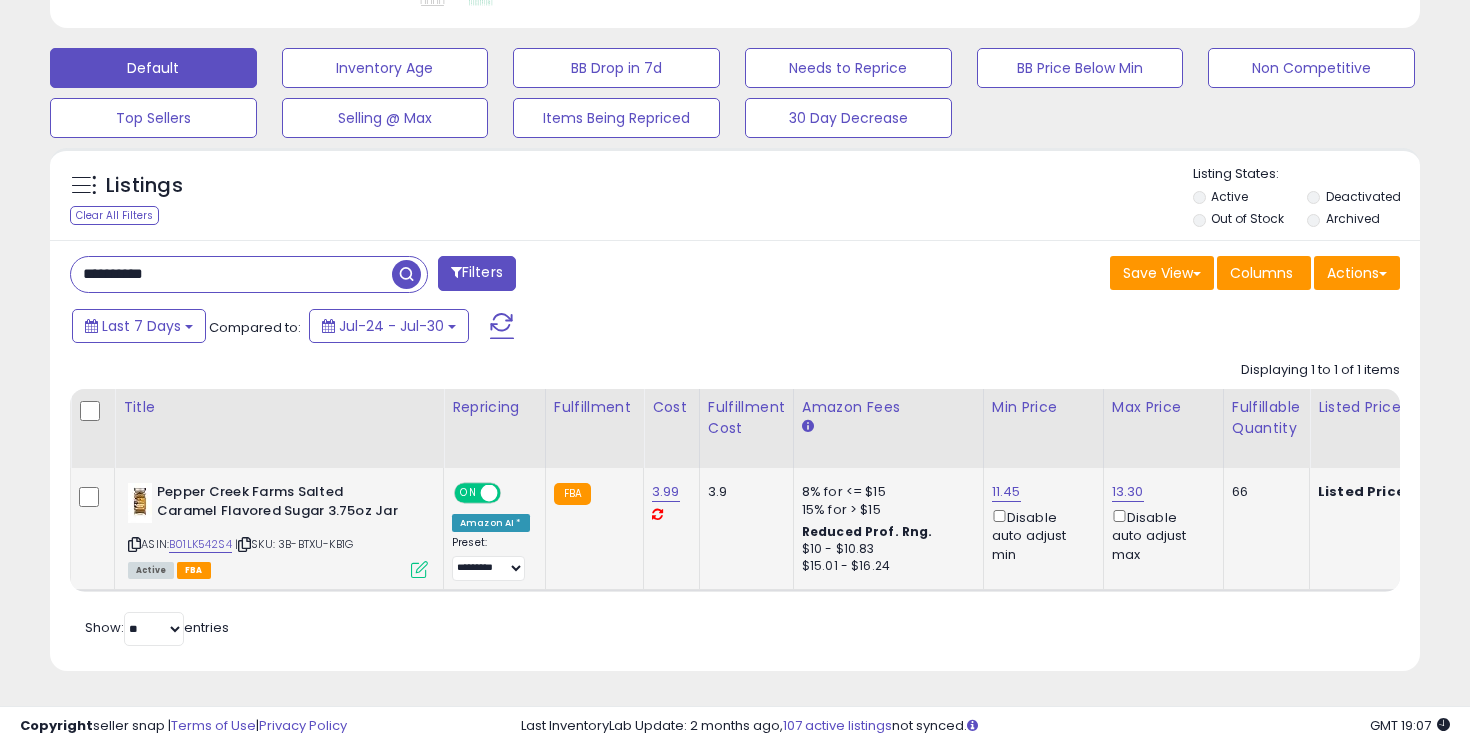 click on "**********" at bounding box center [231, 274] 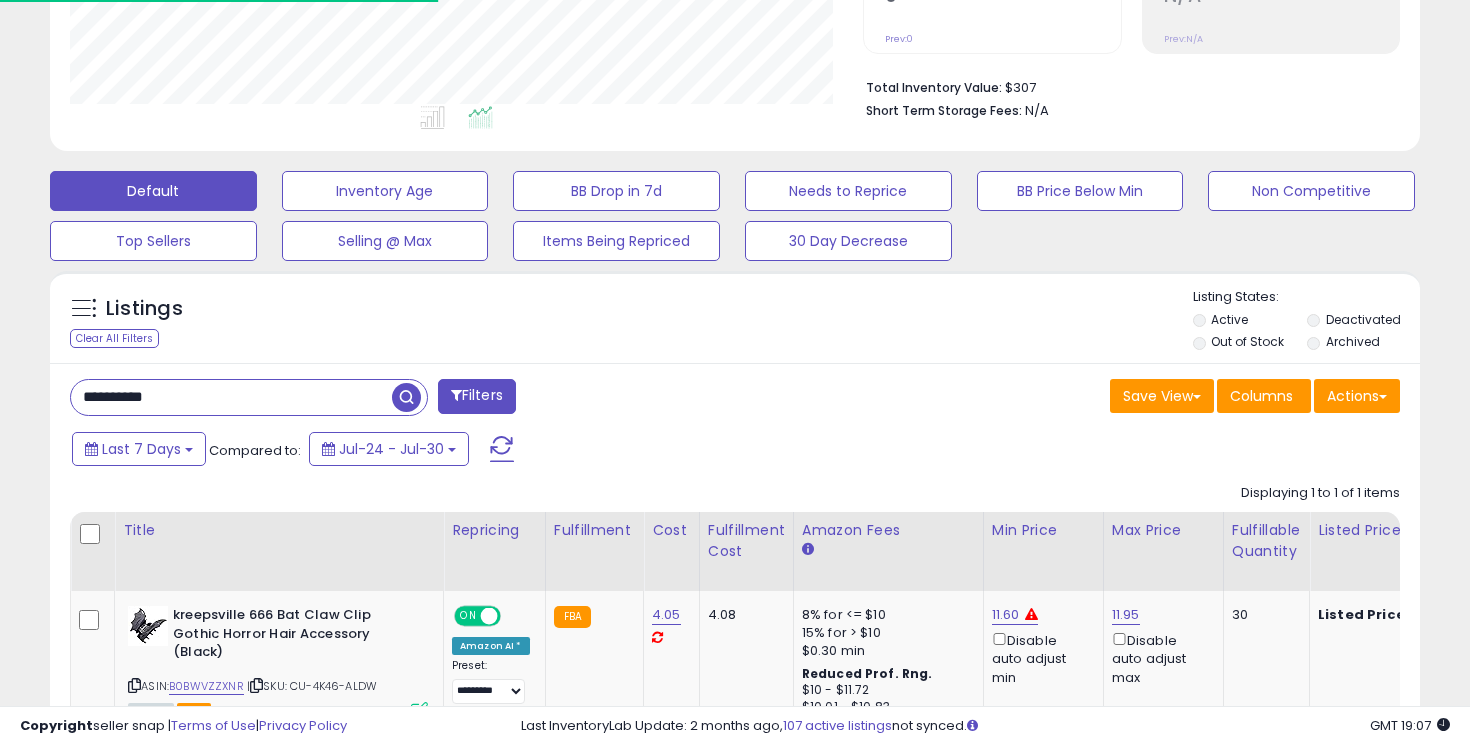 scroll, scrollTop: 582, scrollLeft: 0, axis: vertical 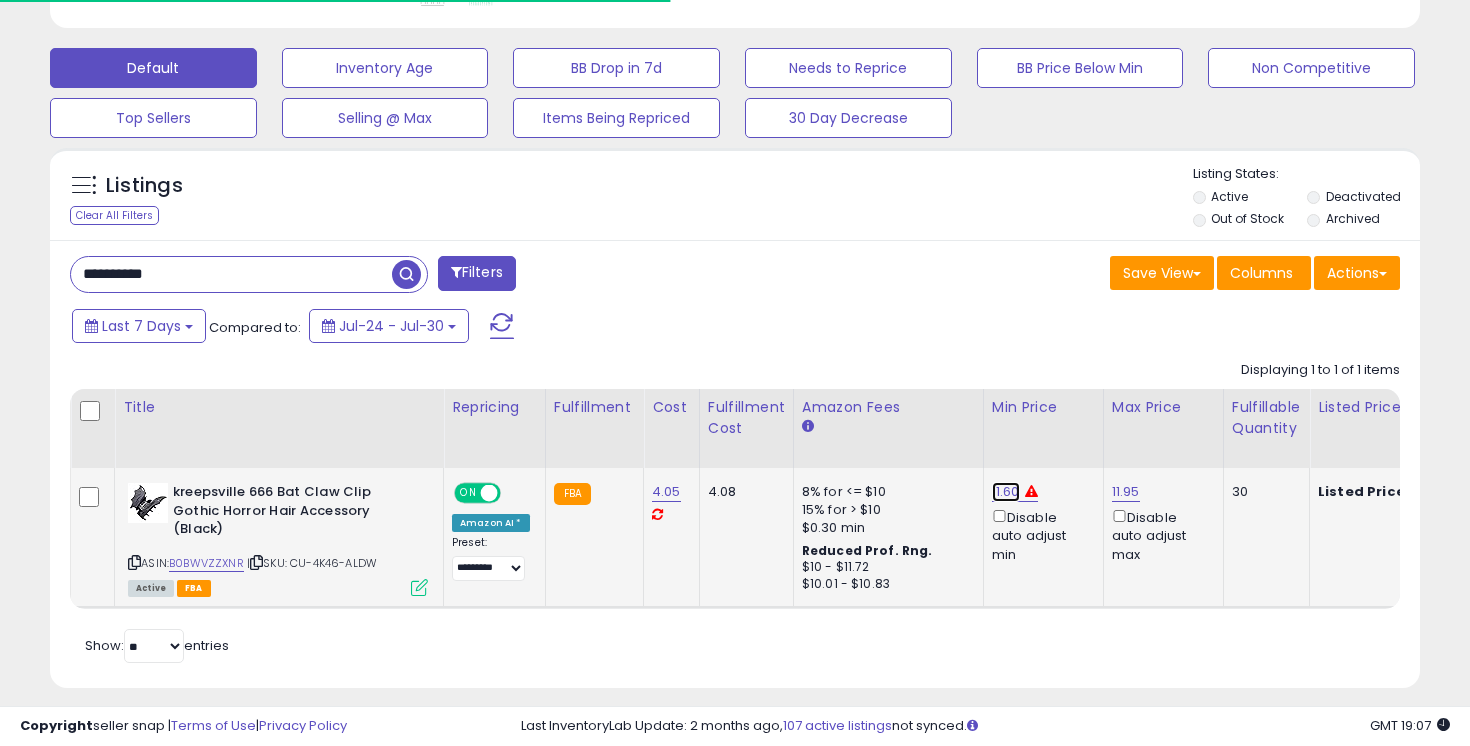 click on "11.60" at bounding box center [1006, 492] 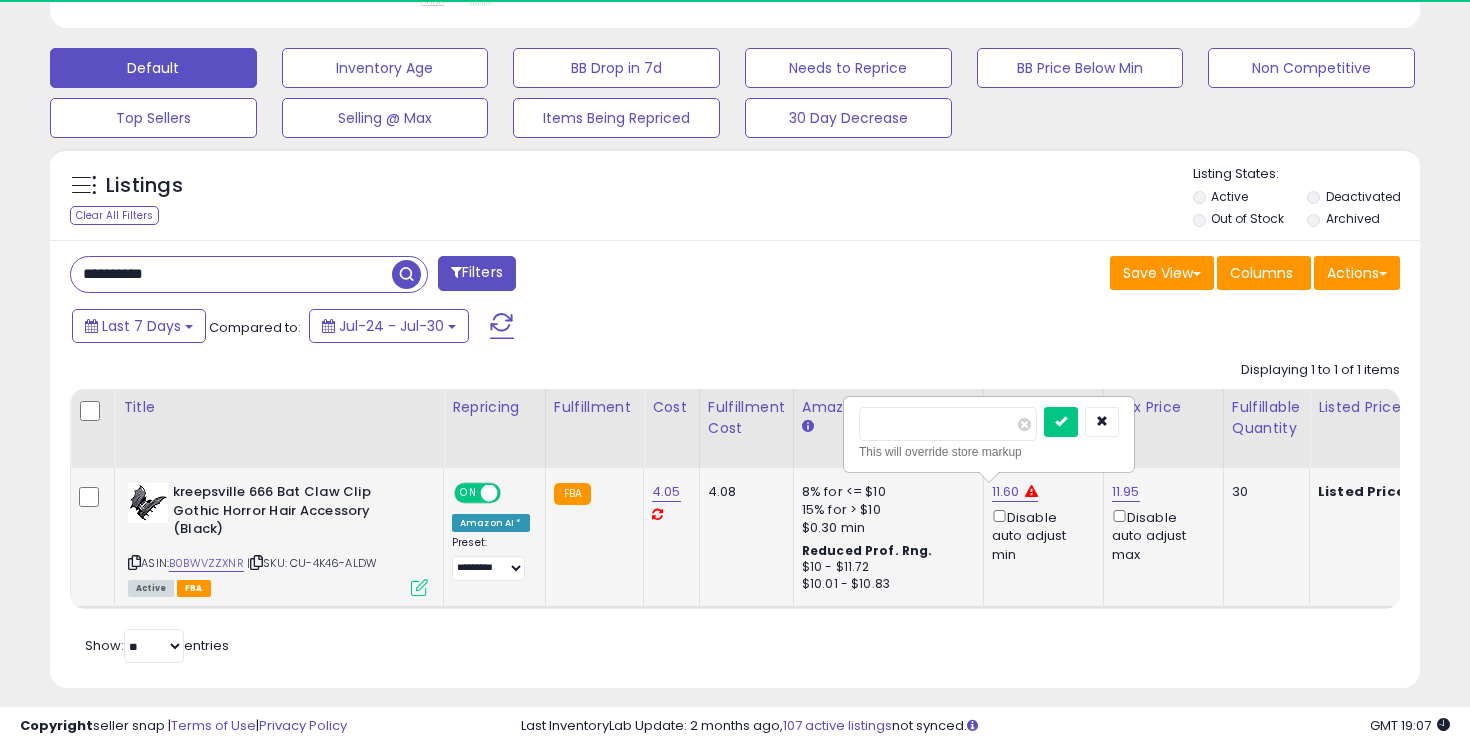 scroll, scrollTop: 999590, scrollLeft: 999206, axis: both 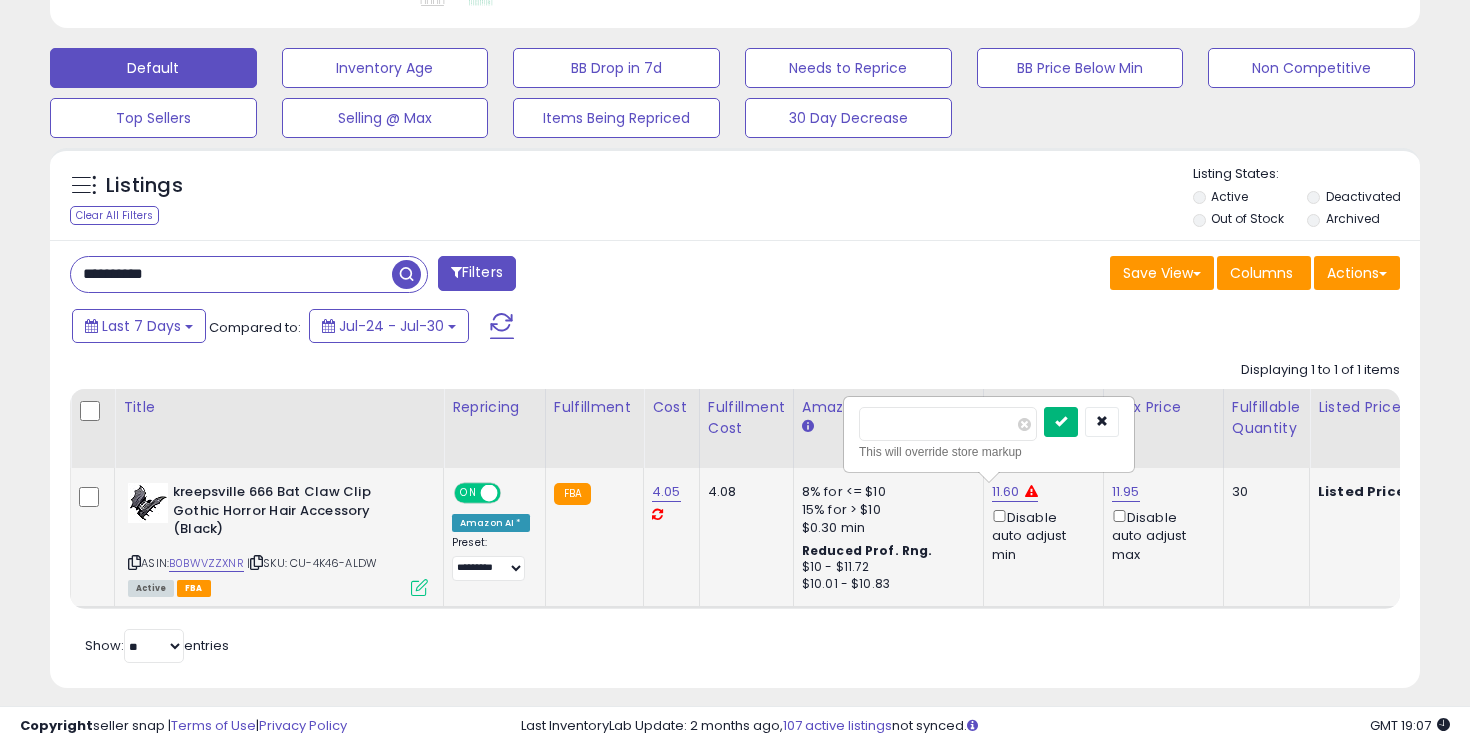 type on "*****" 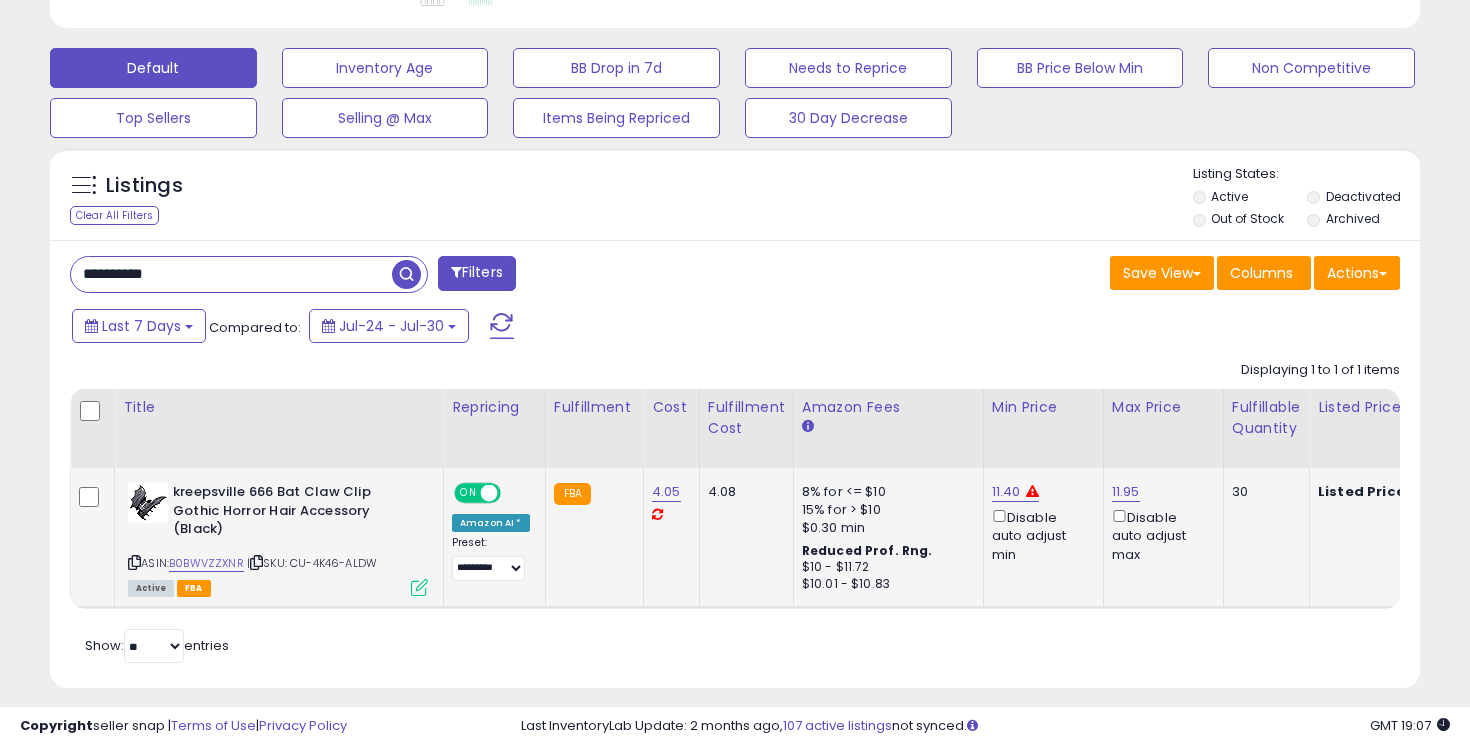 click on "**********" at bounding box center [231, 274] 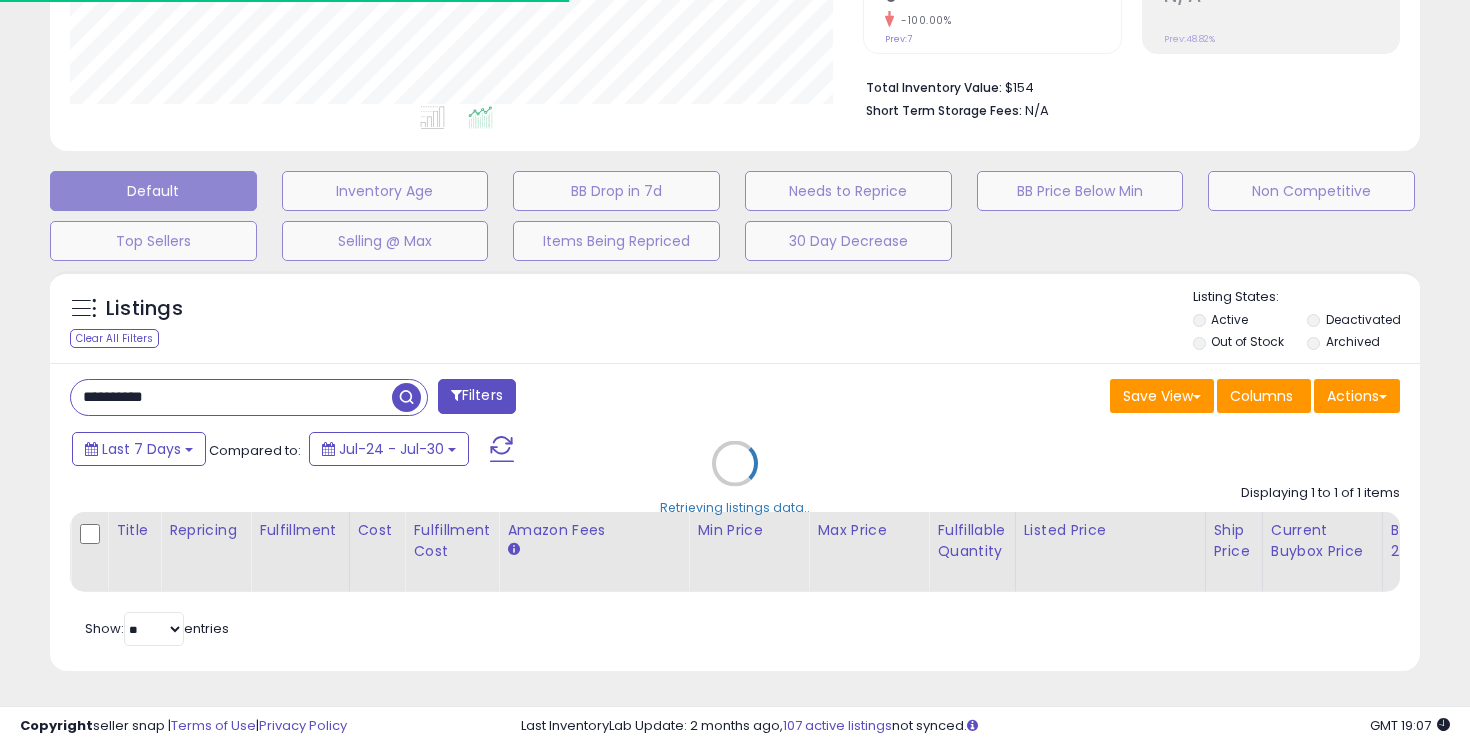 scroll, scrollTop: 582, scrollLeft: 0, axis: vertical 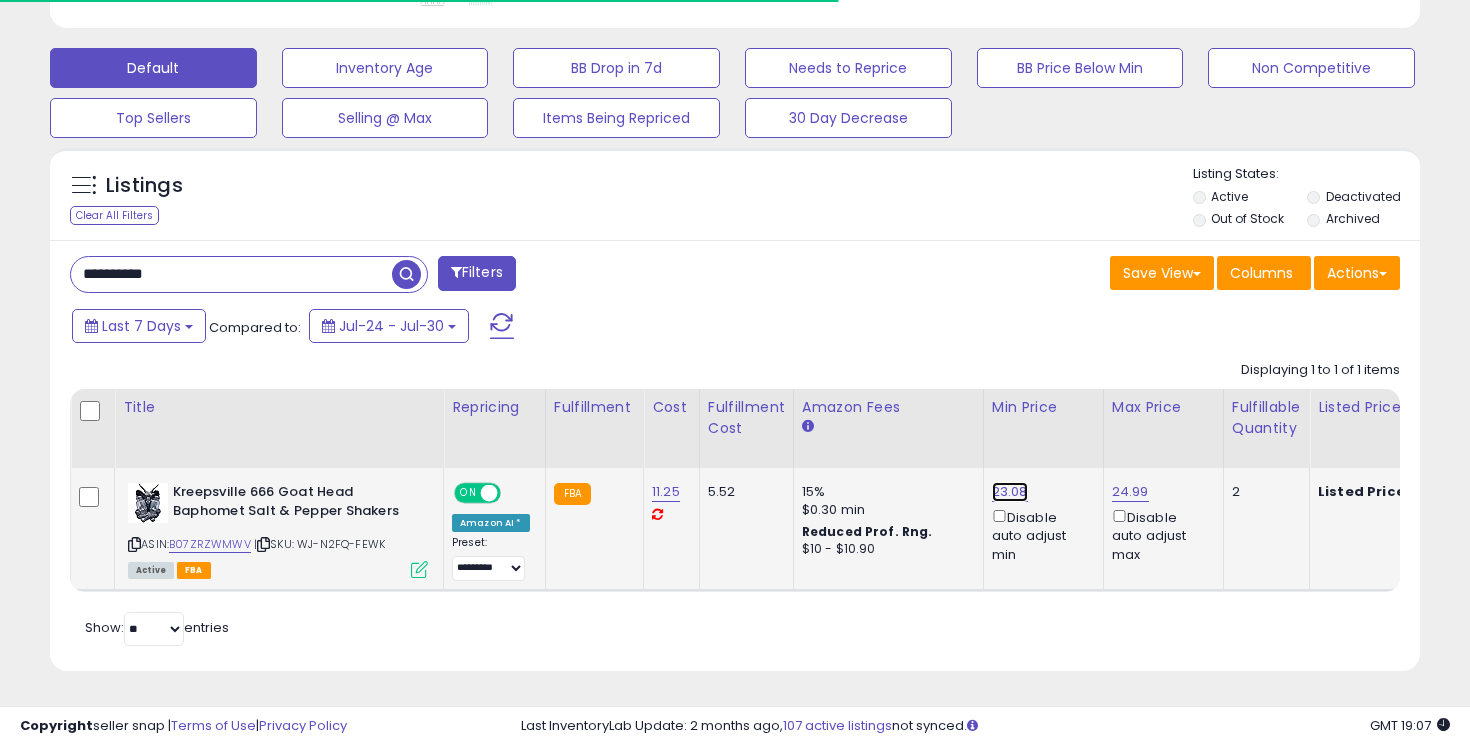 click on "23.08" at bounding box center (1010, 492) 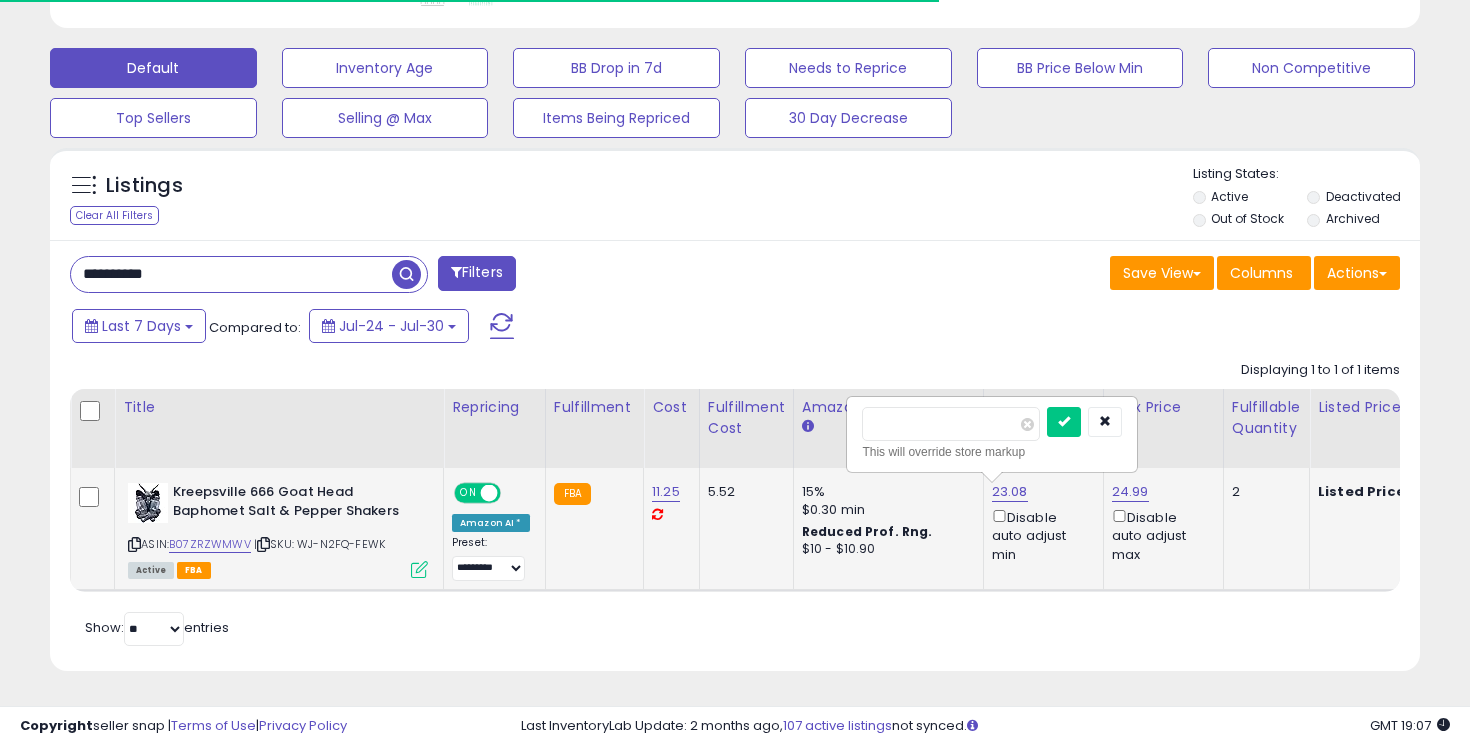 scroll, scrollTop: 999590, scrollLeft: 999206, axis: both 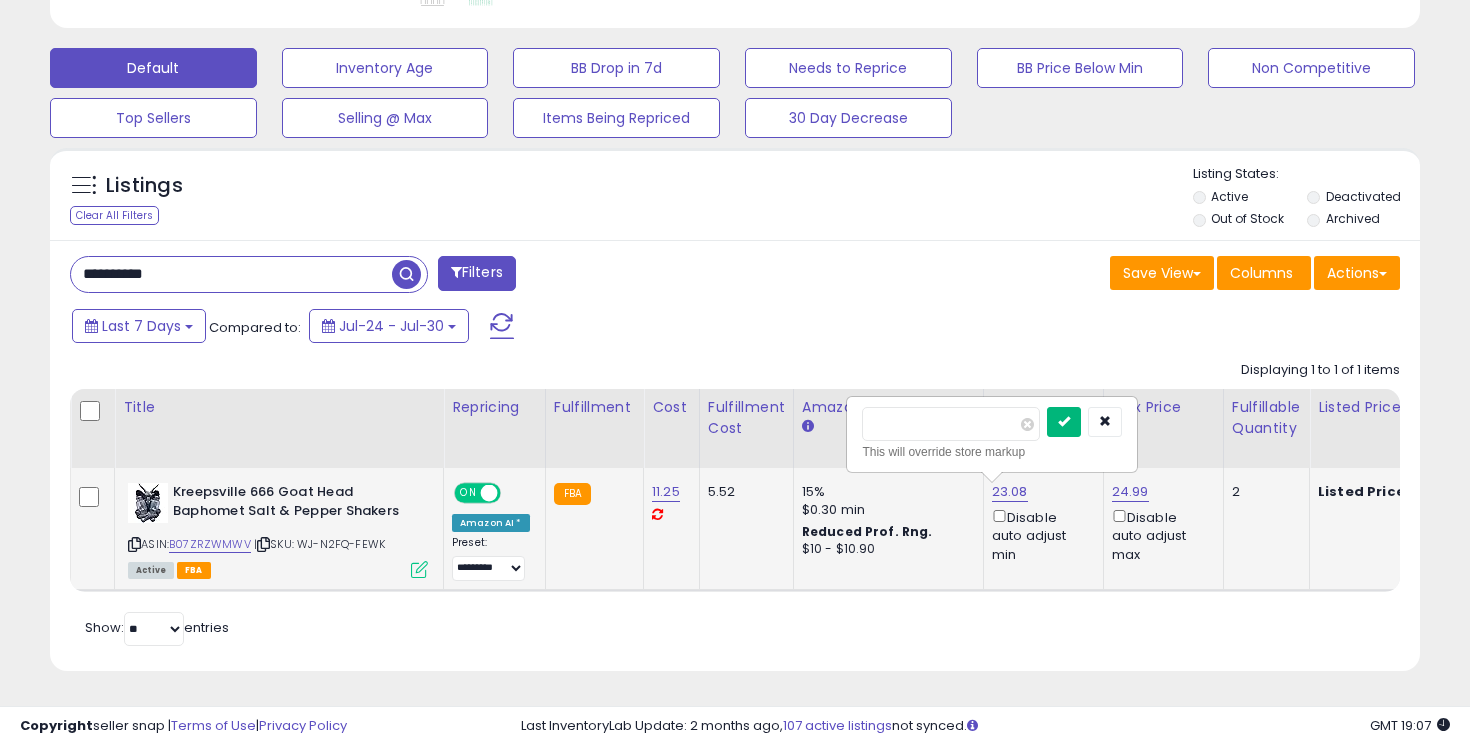 type on "**" 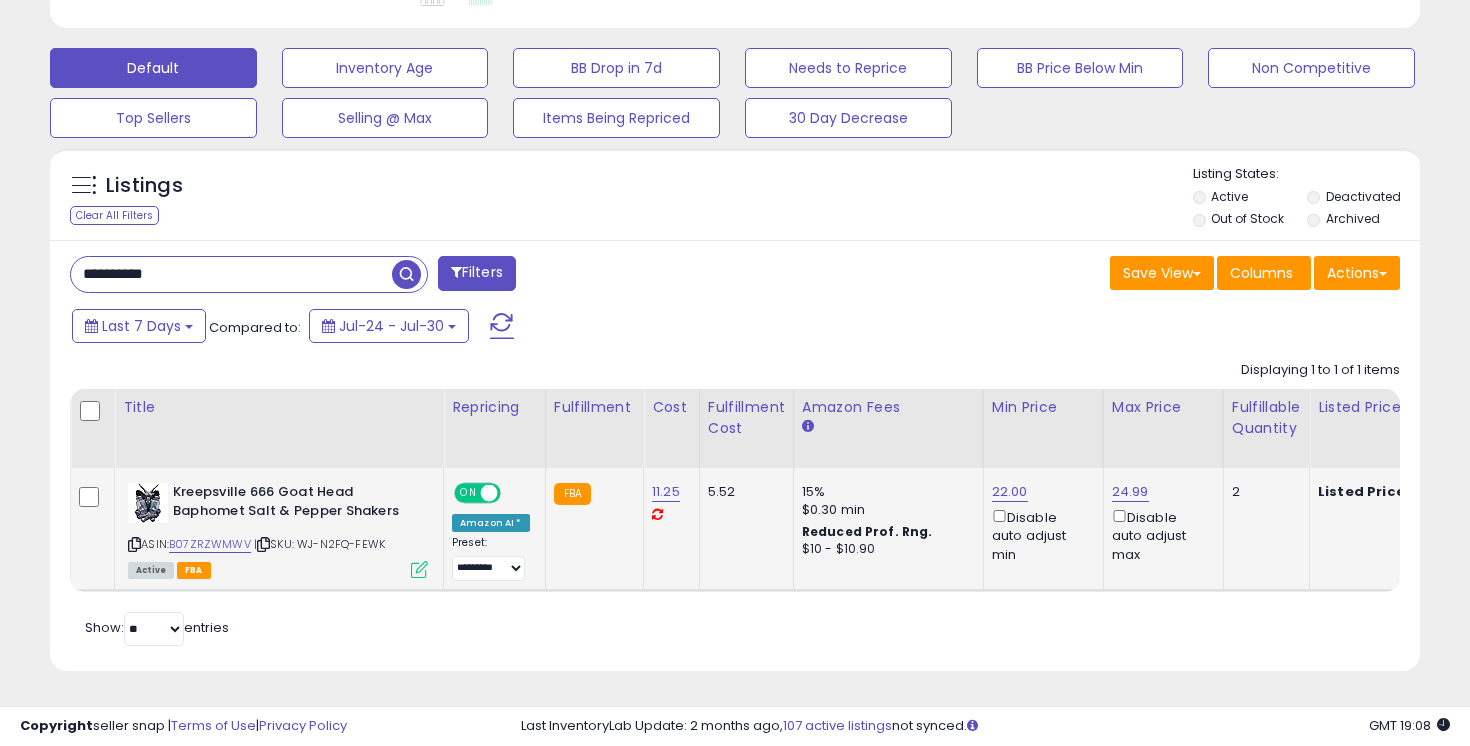 click on "**********" at bounding box center (231, 274) 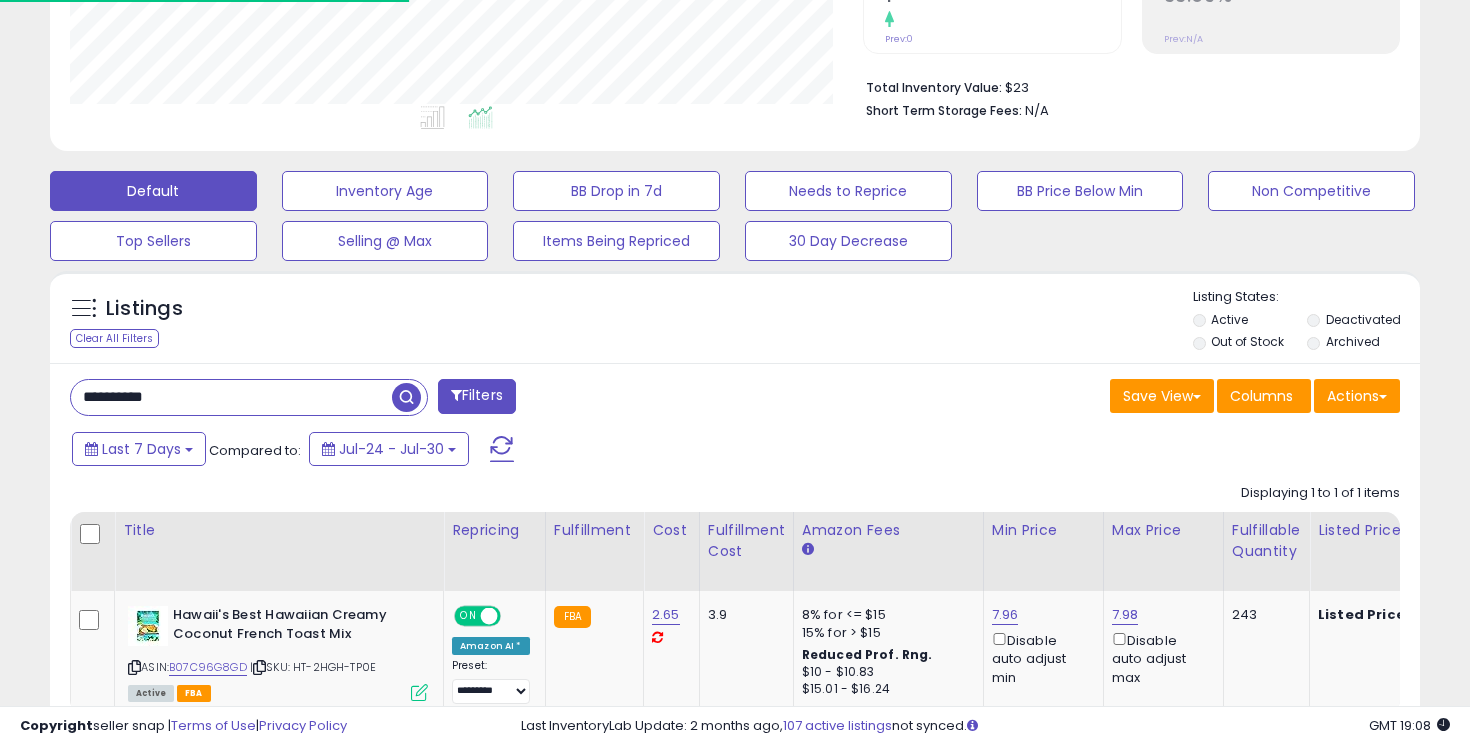 scroll, scrollTop: 582, scrollLeft: 0, axis: vertical 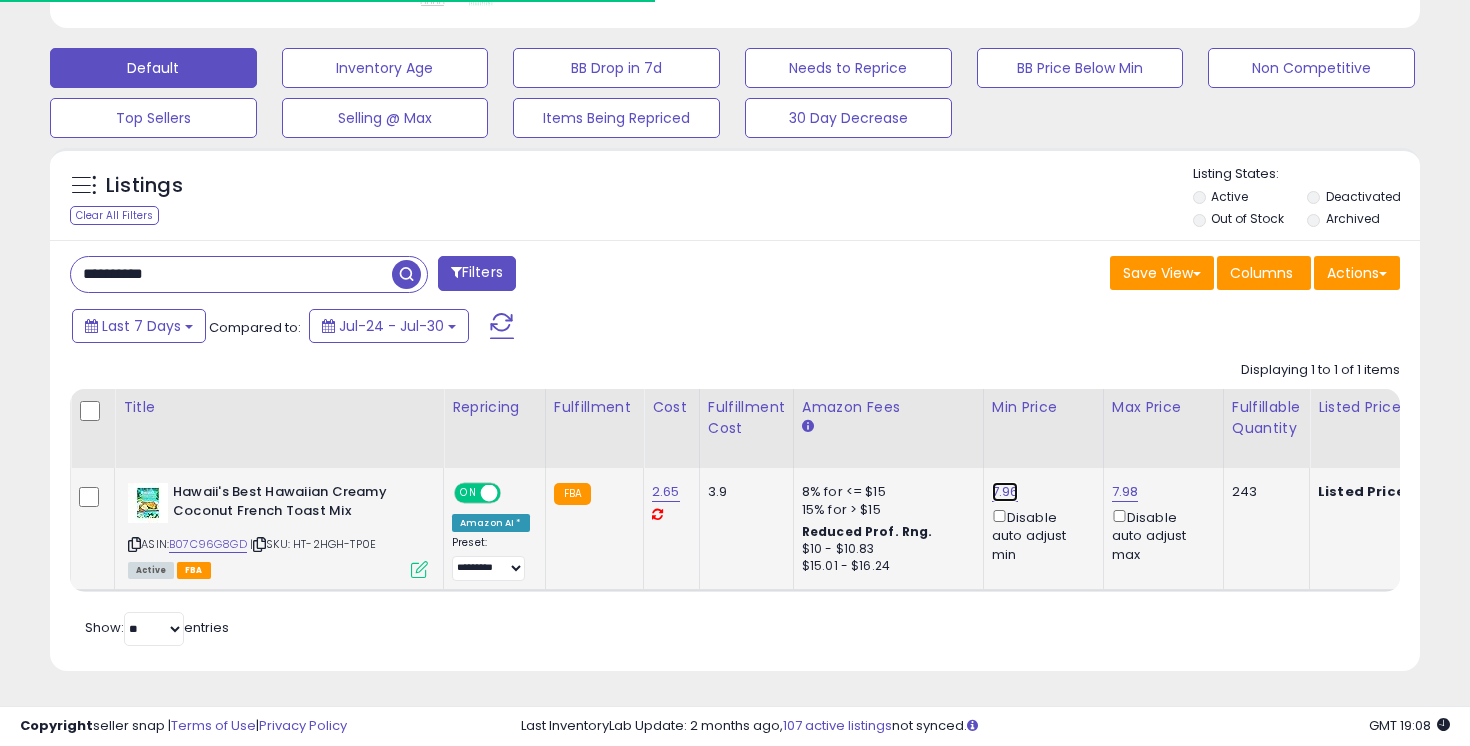 click on "7.96" at bounding box center [1005, 492] 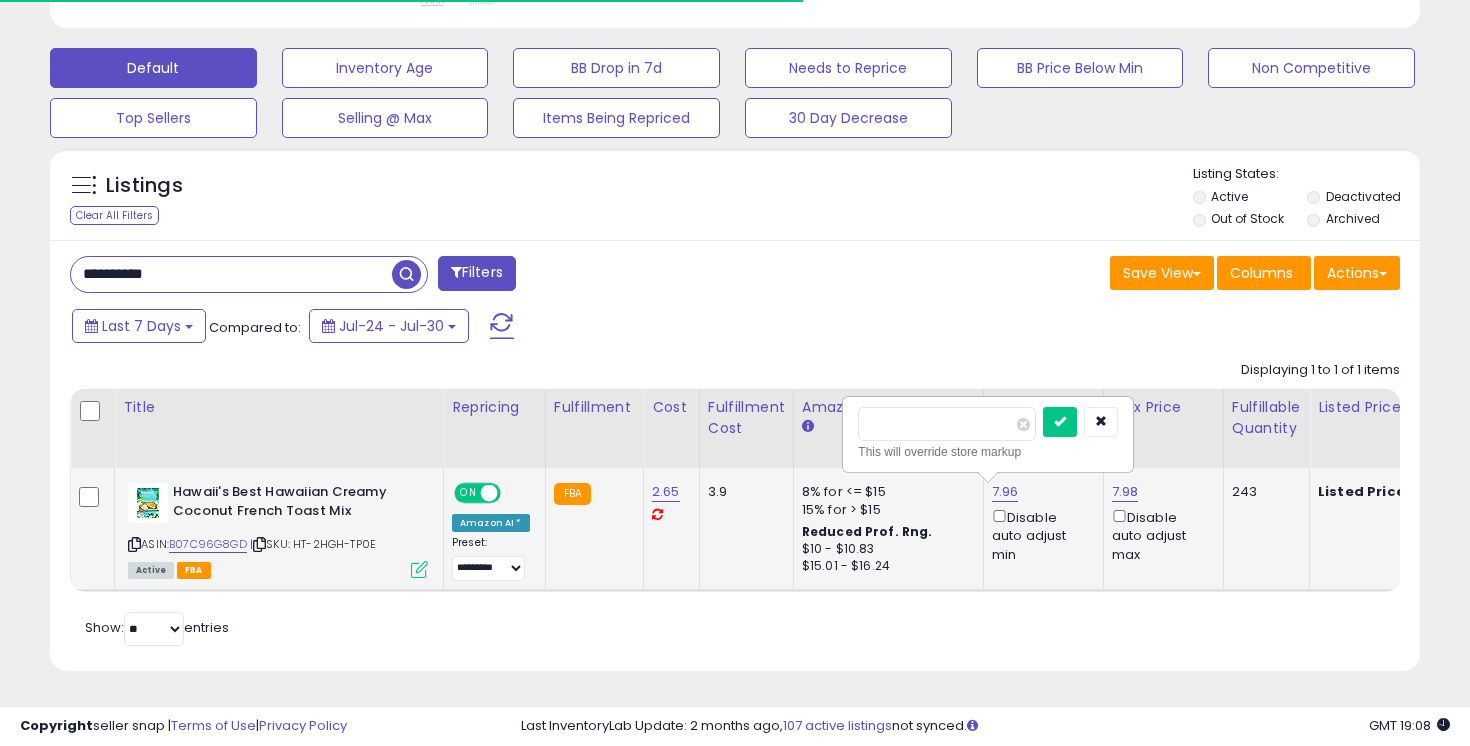 scroll, scrollTop: 999590, scrollLeft: 999206, axis: both 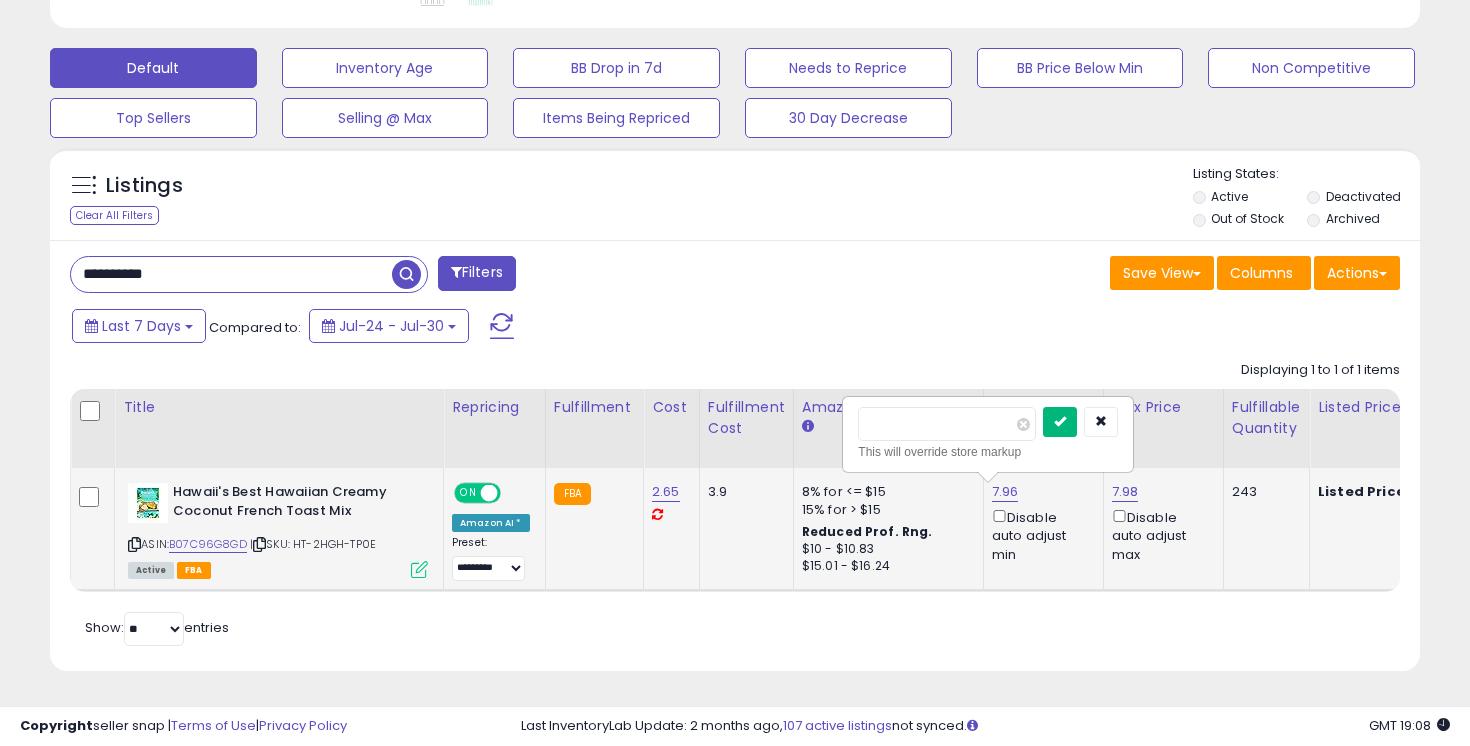 type on "****" 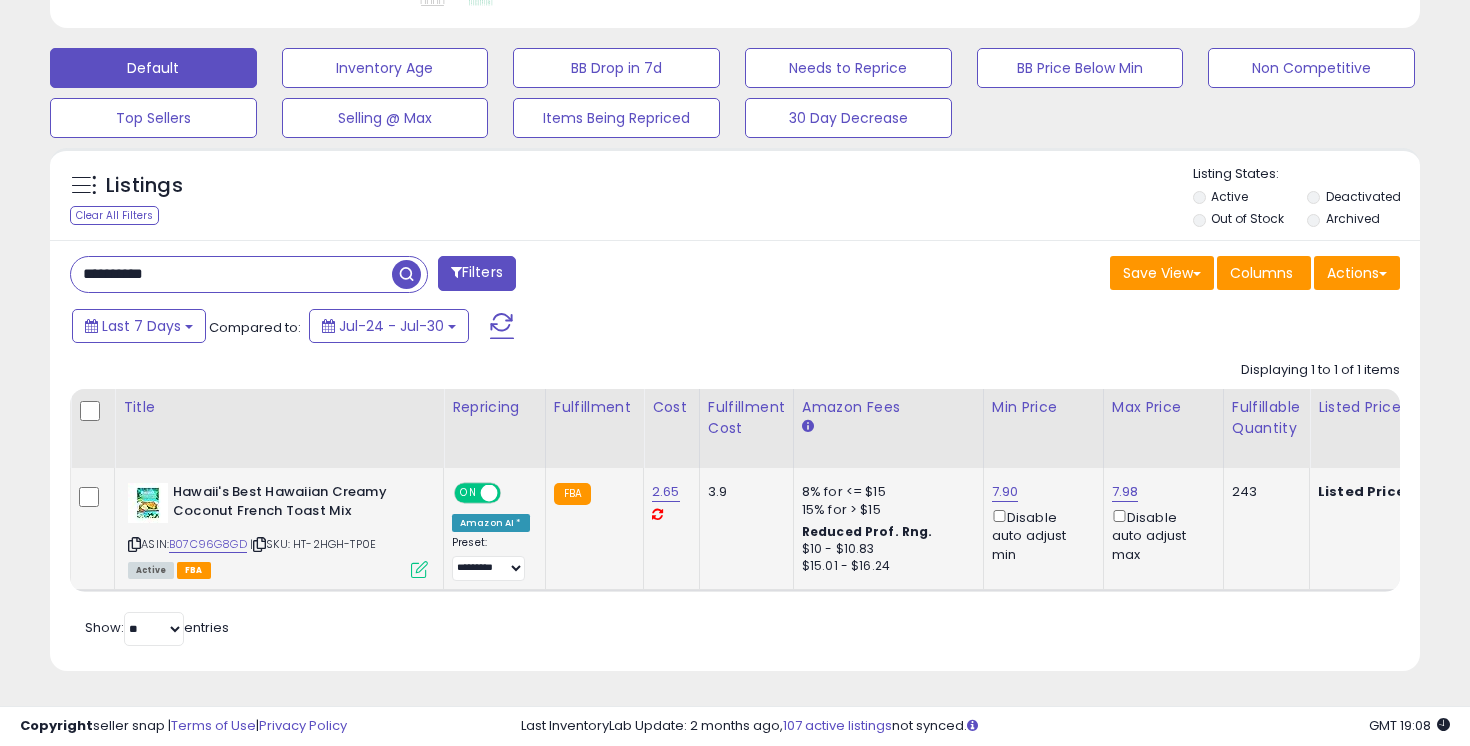 click on "**********" at bounding box center [231, 274] 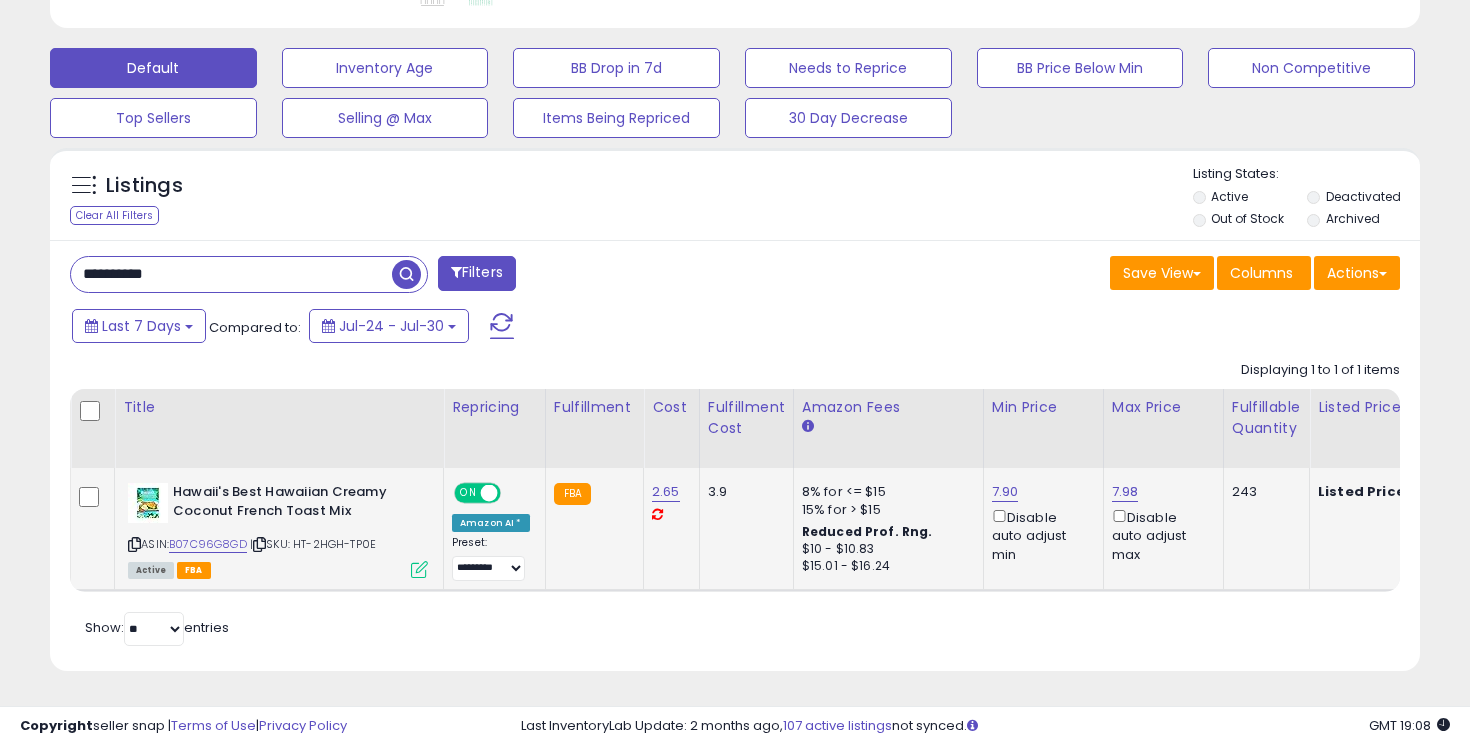 type on "**********" 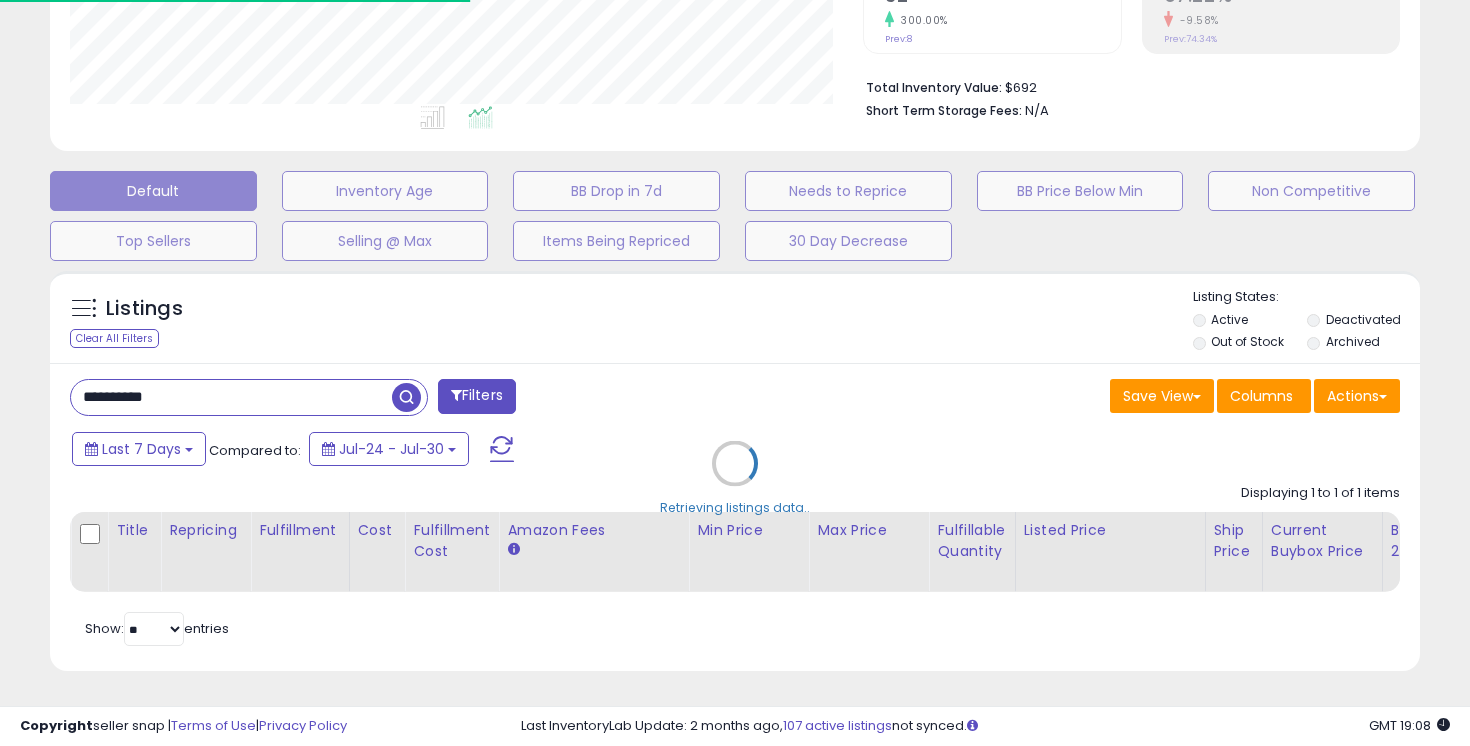 scroll, scrollTop: 582, scrollLeft: 0, axis: vertical 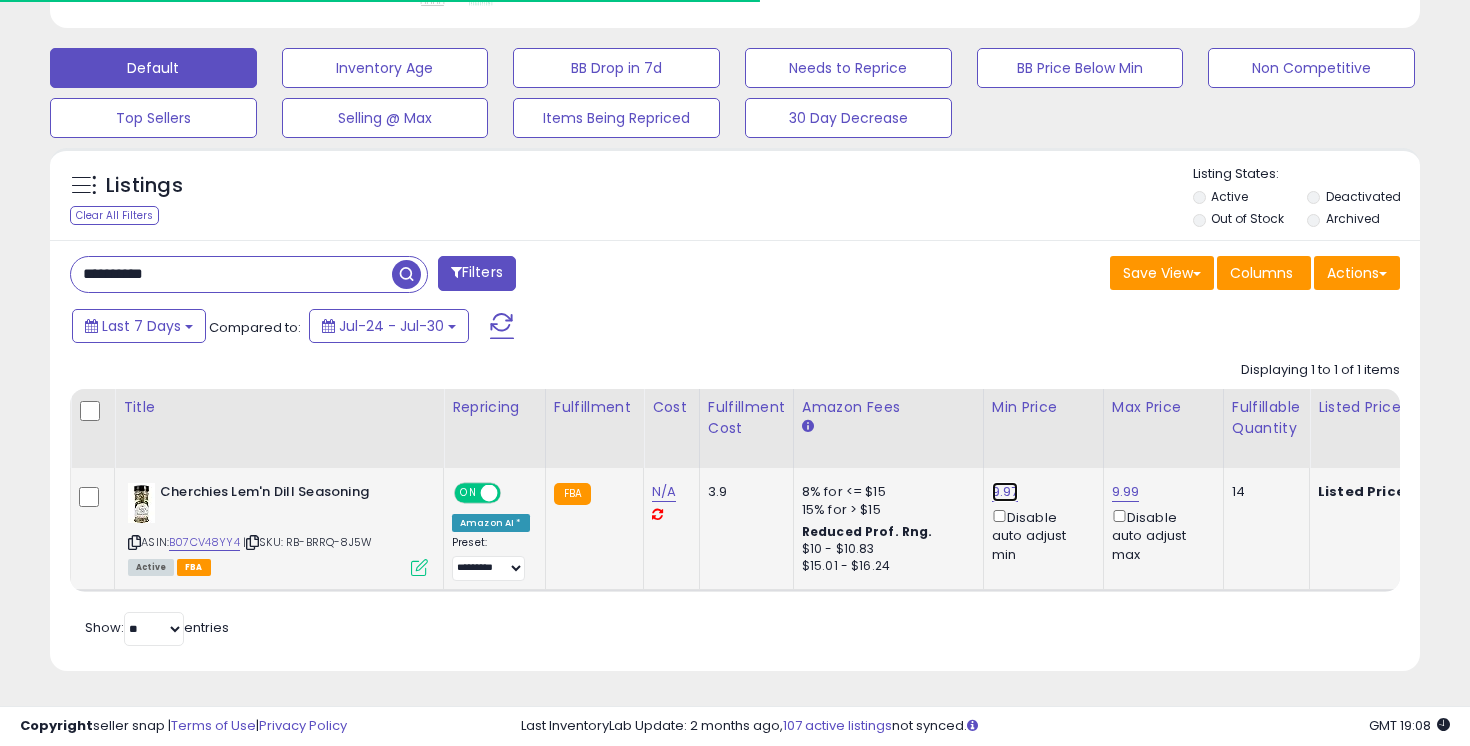 click on "9.97" at bounding box center (1005, 492) 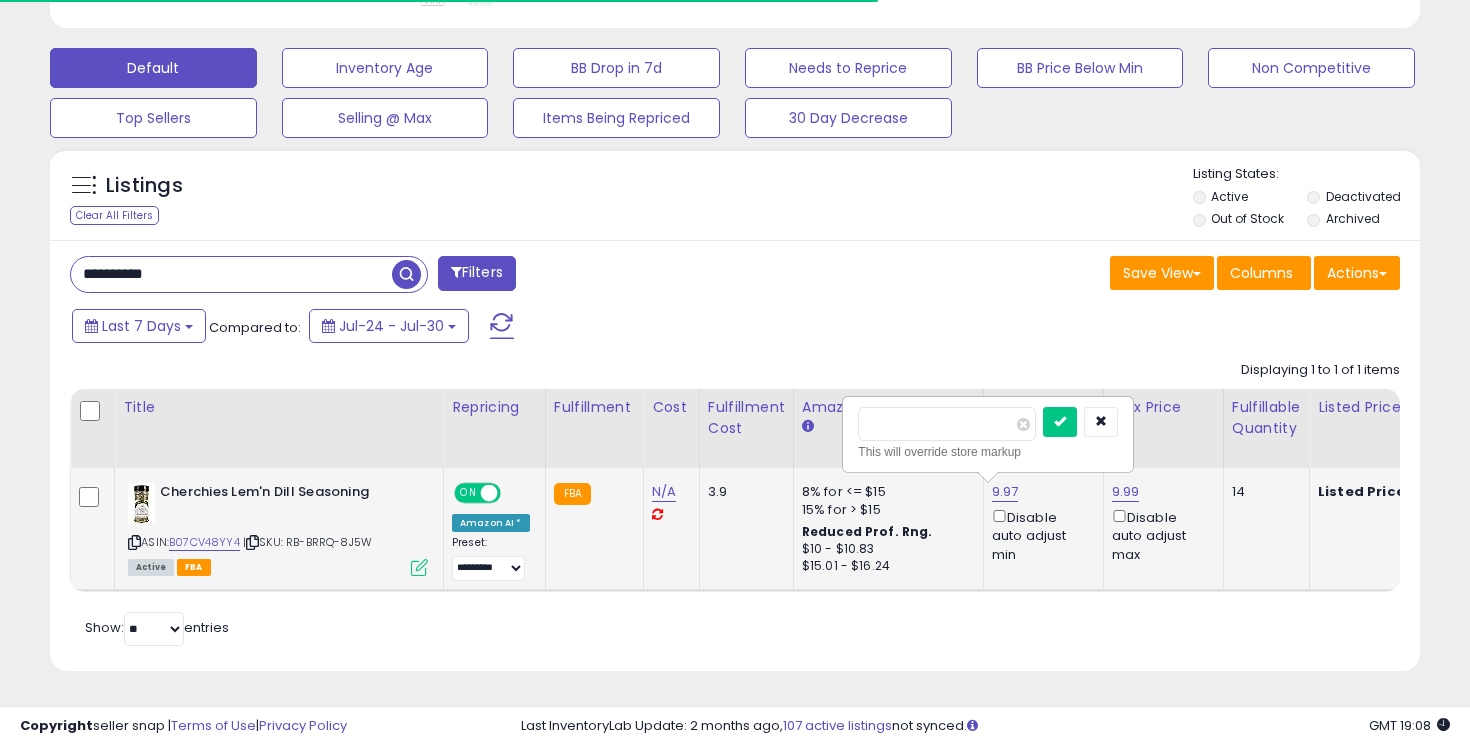 scroll, scrollTop: 999590, scrollLeft: 999206, axis: both 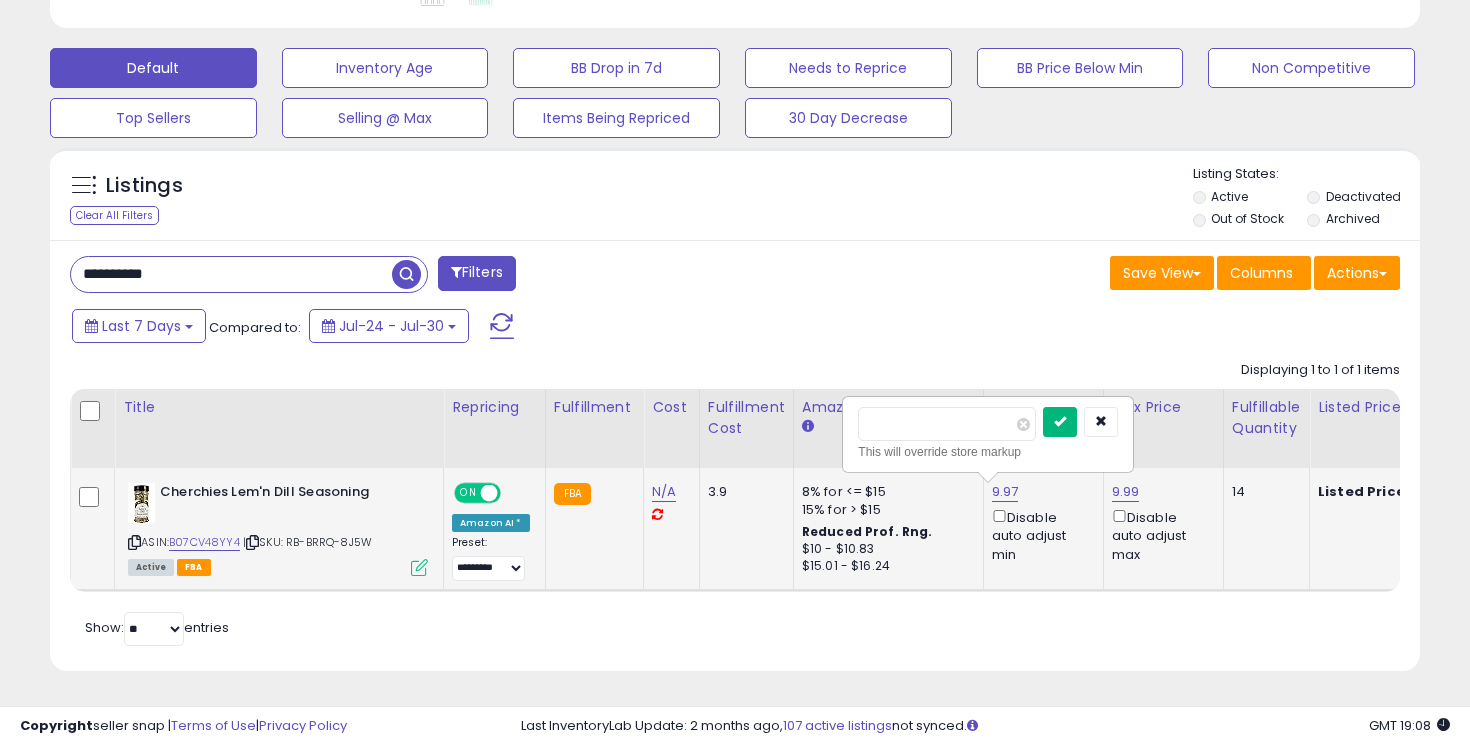 type on "****" 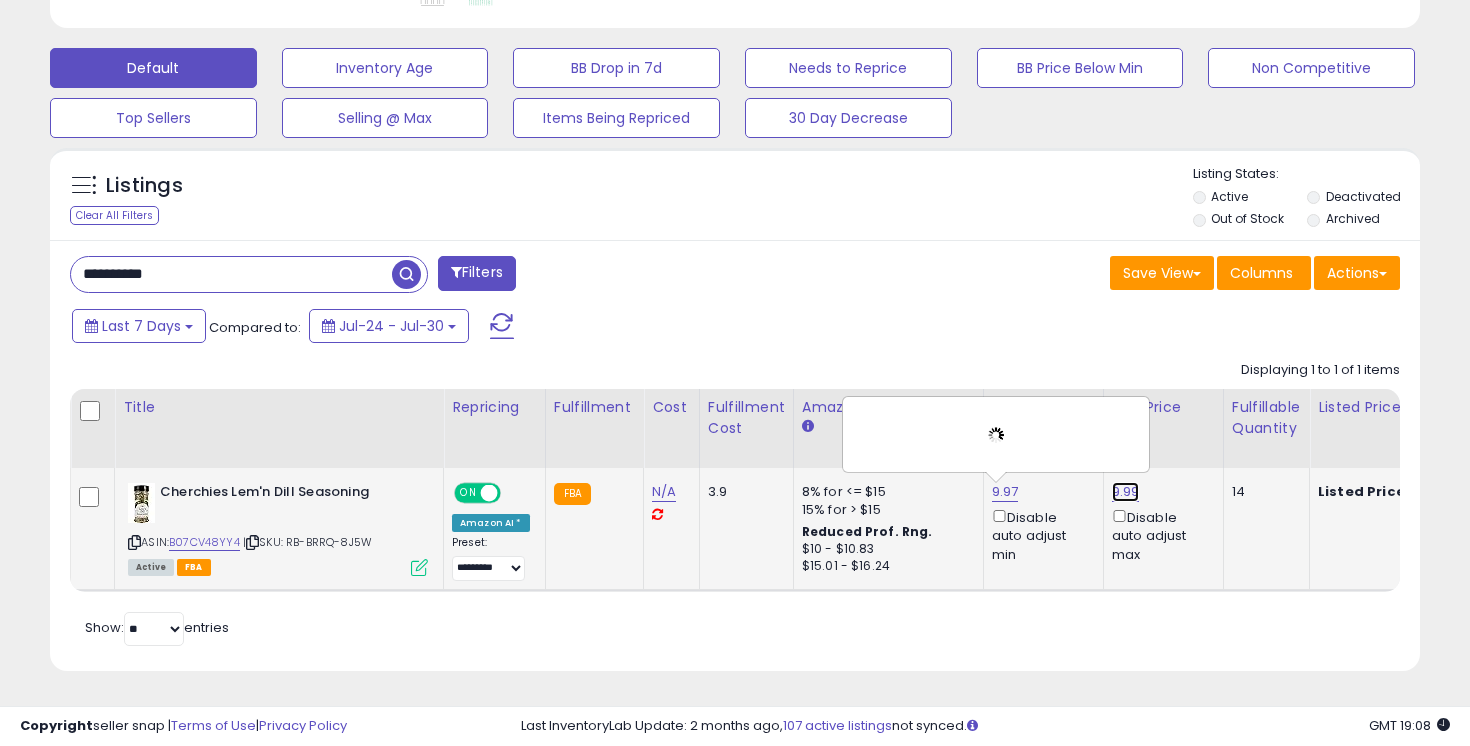 click on "9.99" at bounding box center [1126, 492] 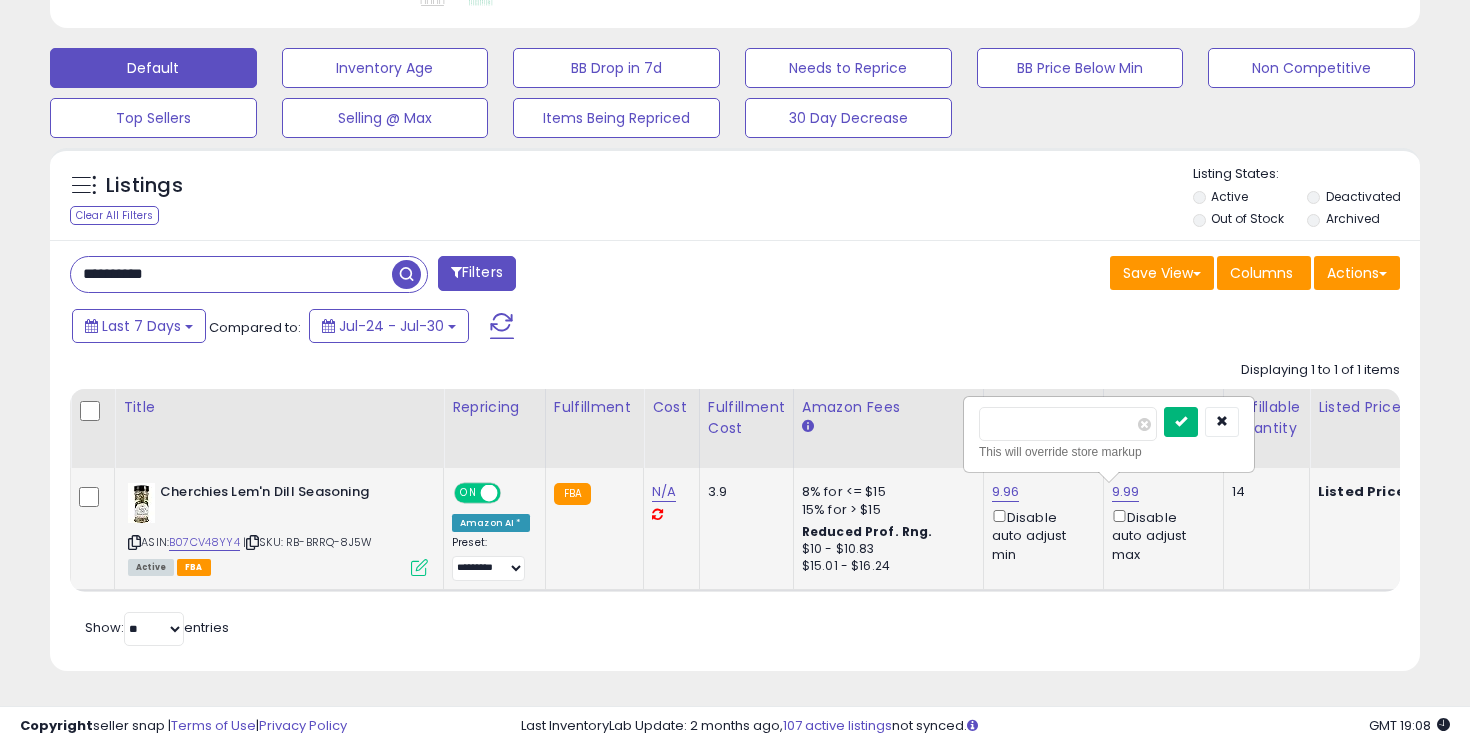 type on "****" 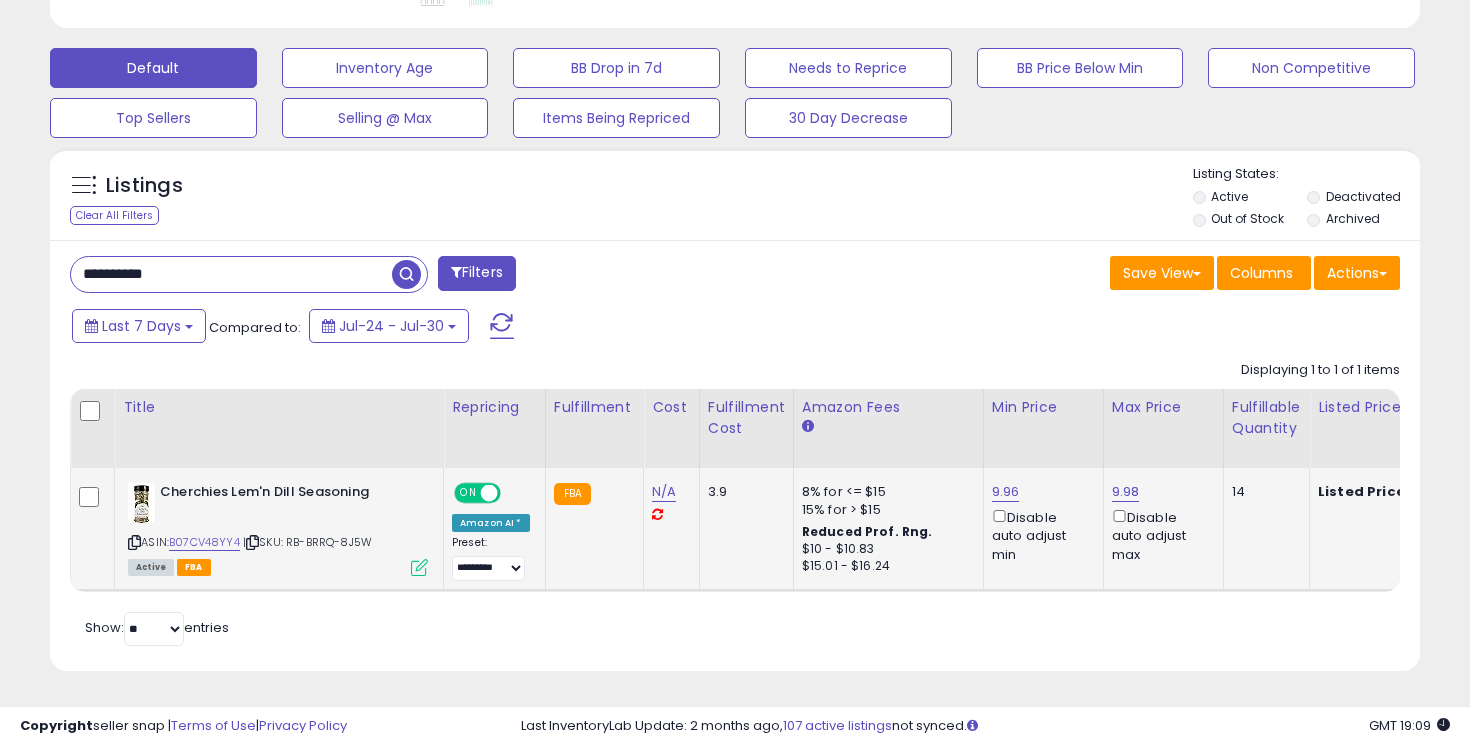 click on "**********" at bounding box center [231, 274] 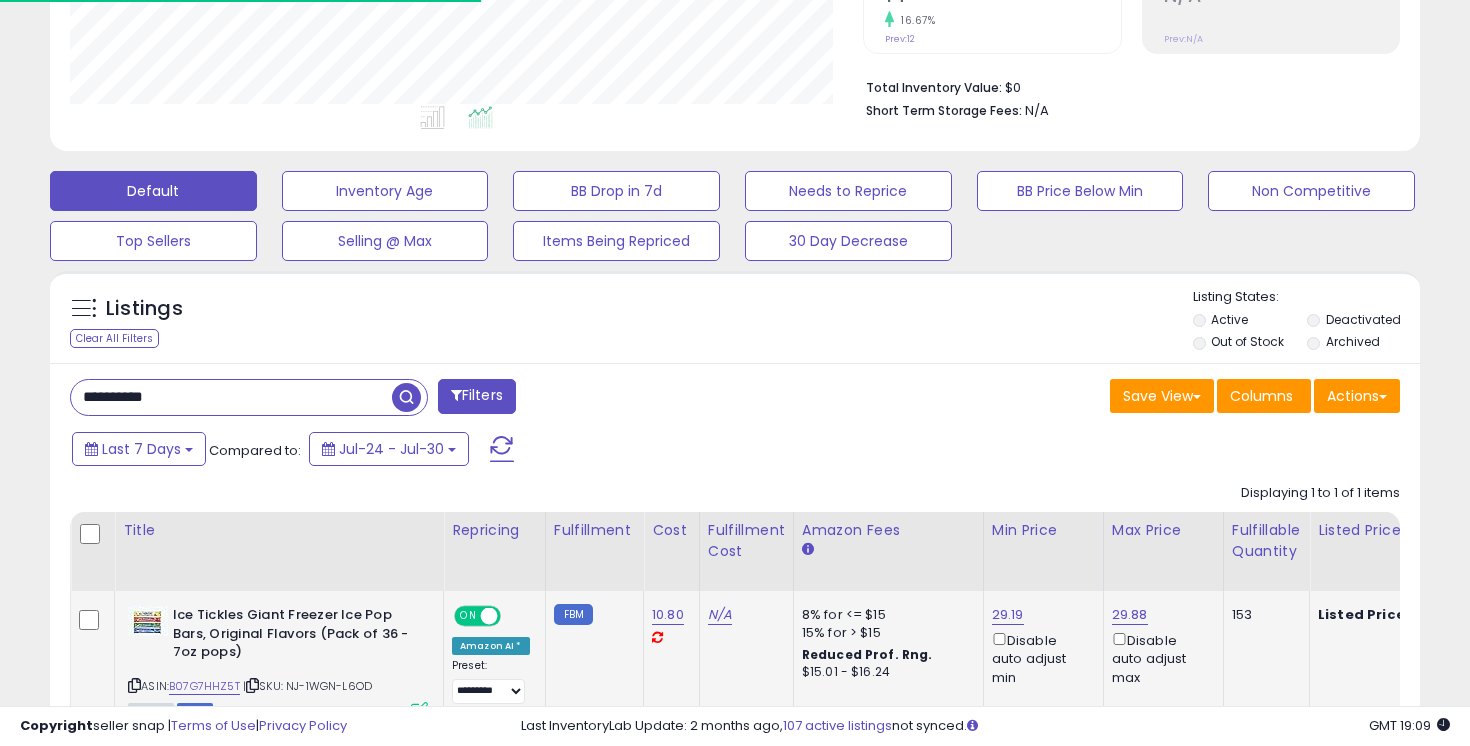 scroll, scrollTop: 582, scrollLeft: 0, axis: vertical 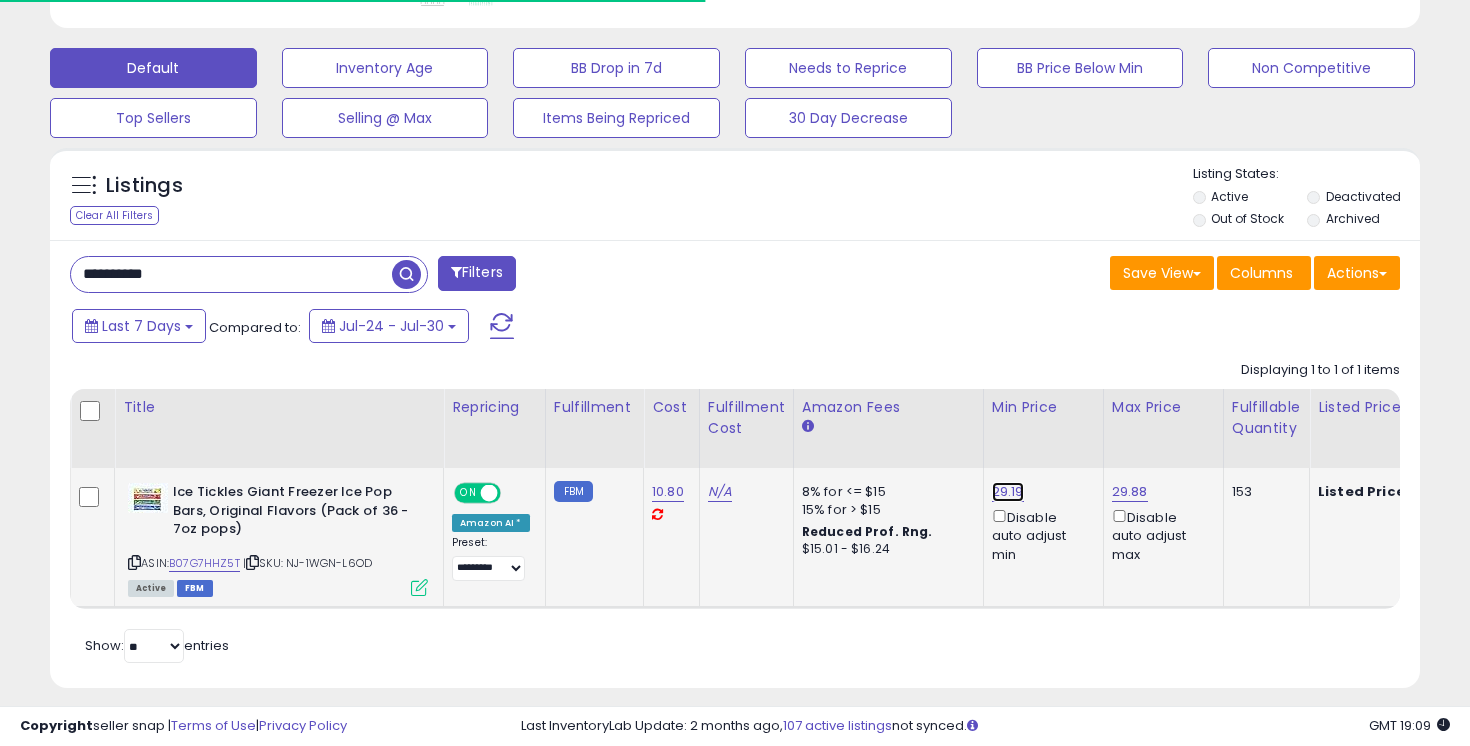 click on "29.19" at bounding box center (1008, 492) 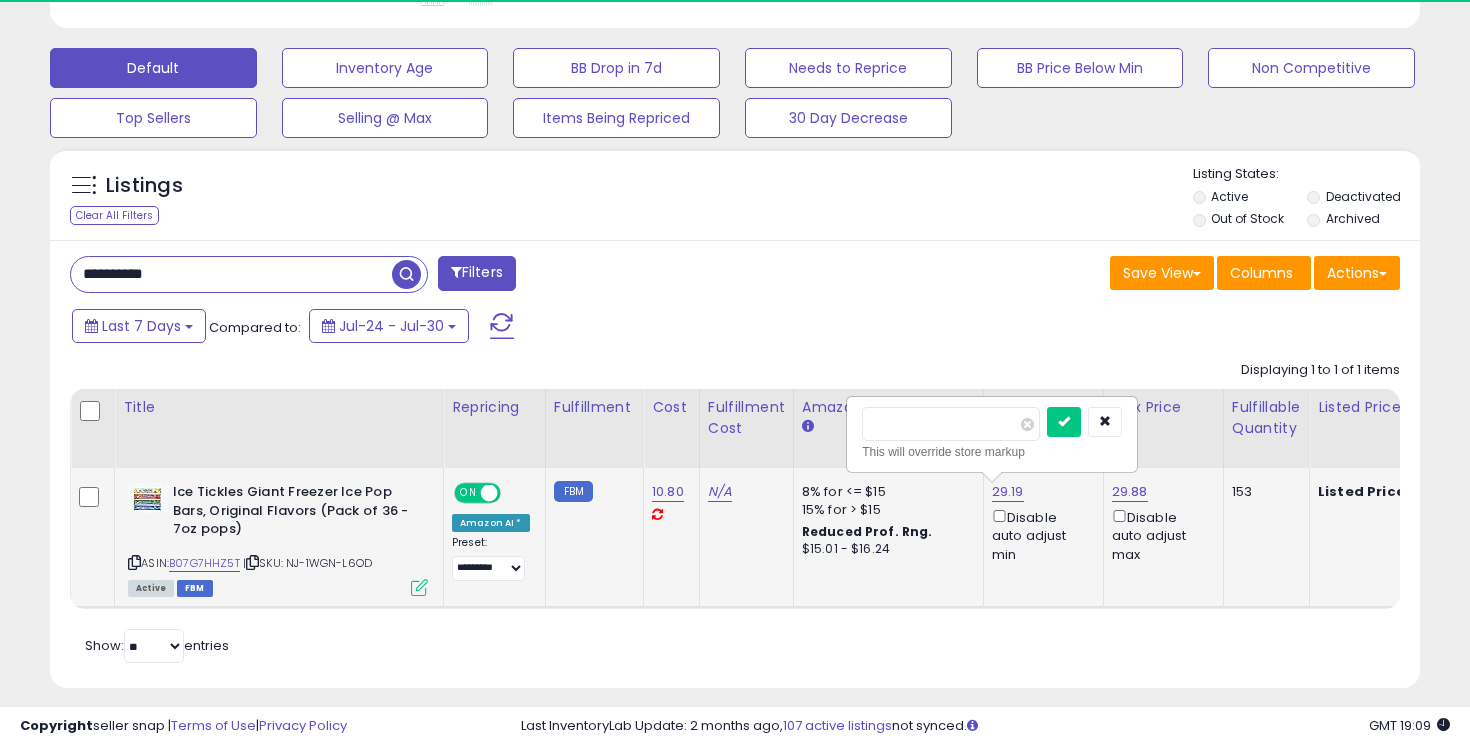 scroll, scrollTop: 999590, scrollLeft: 999206, axis: both 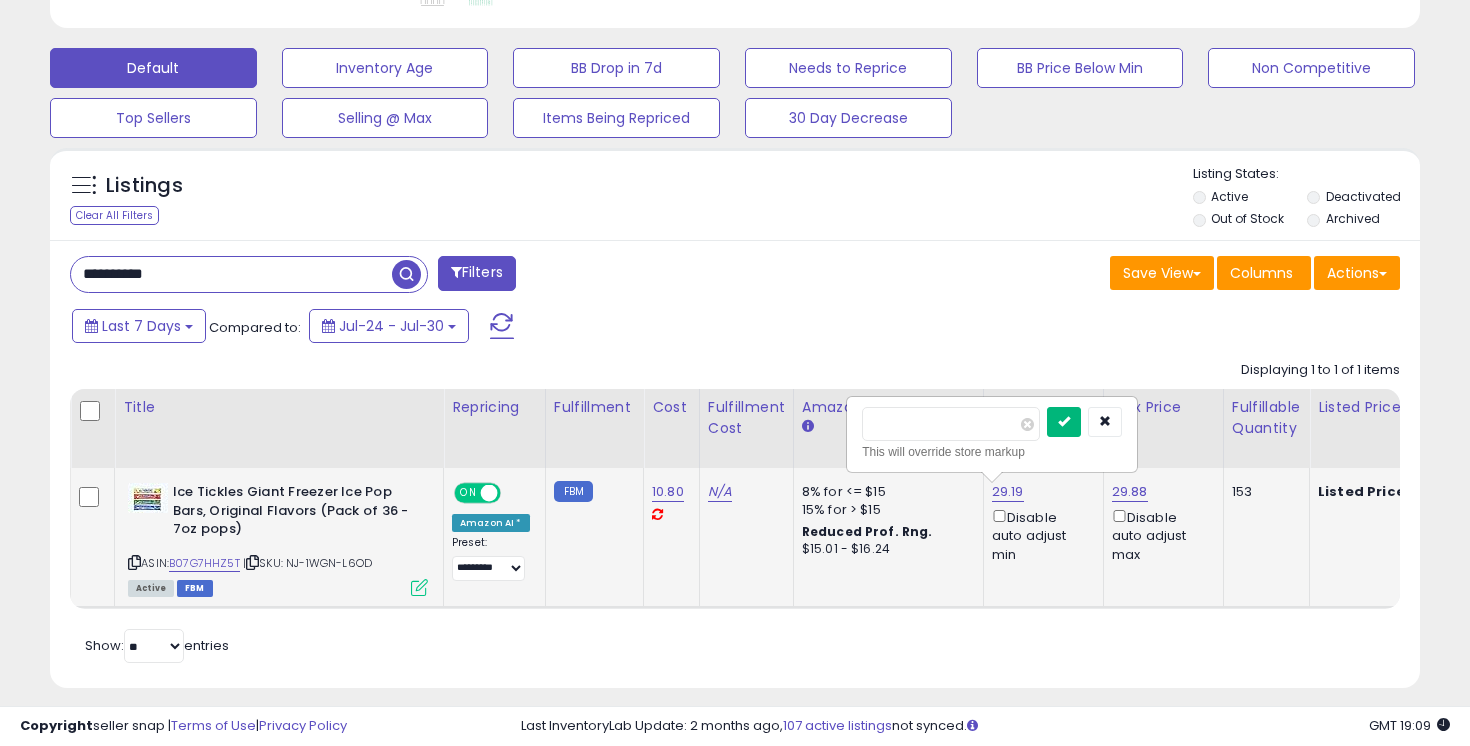 type on "*****" 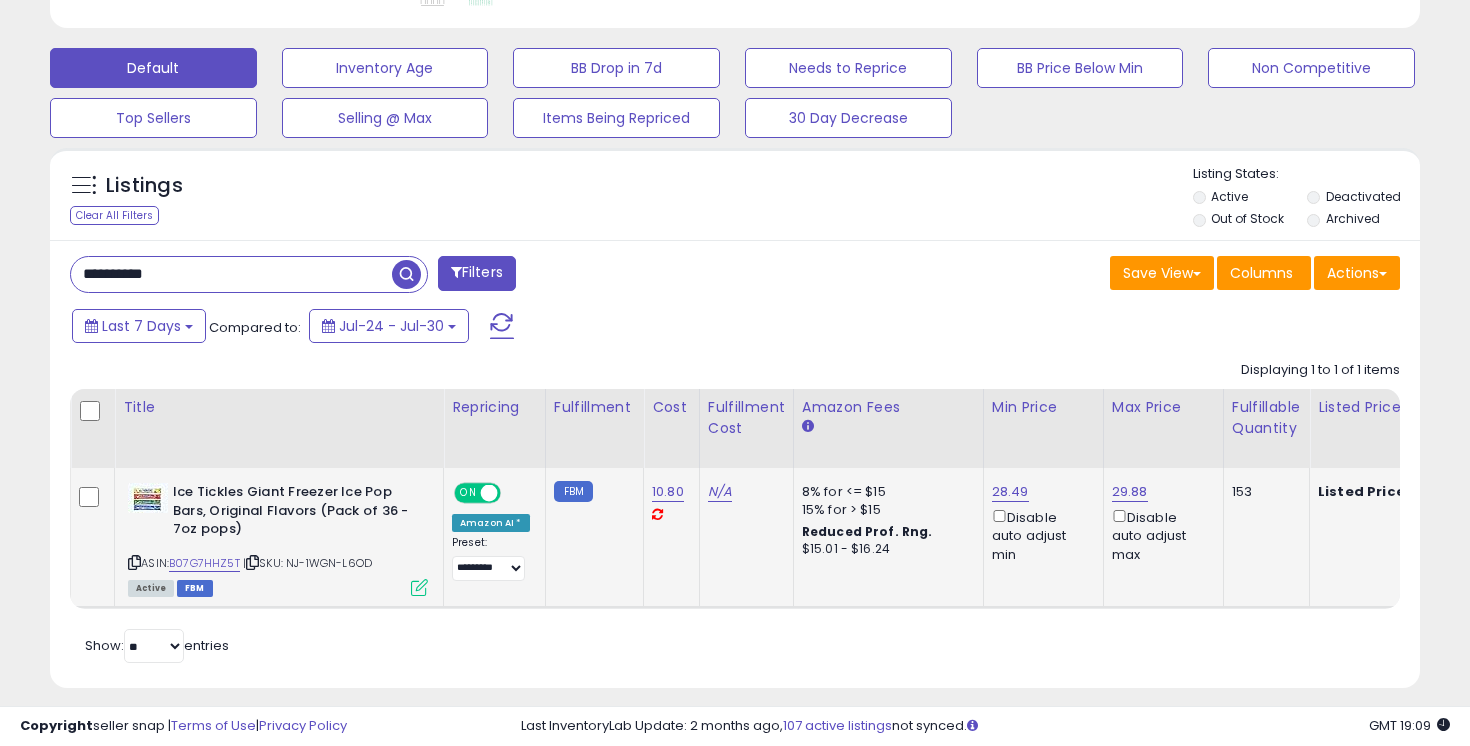 click on "**********" at bounding box center (231, 274) 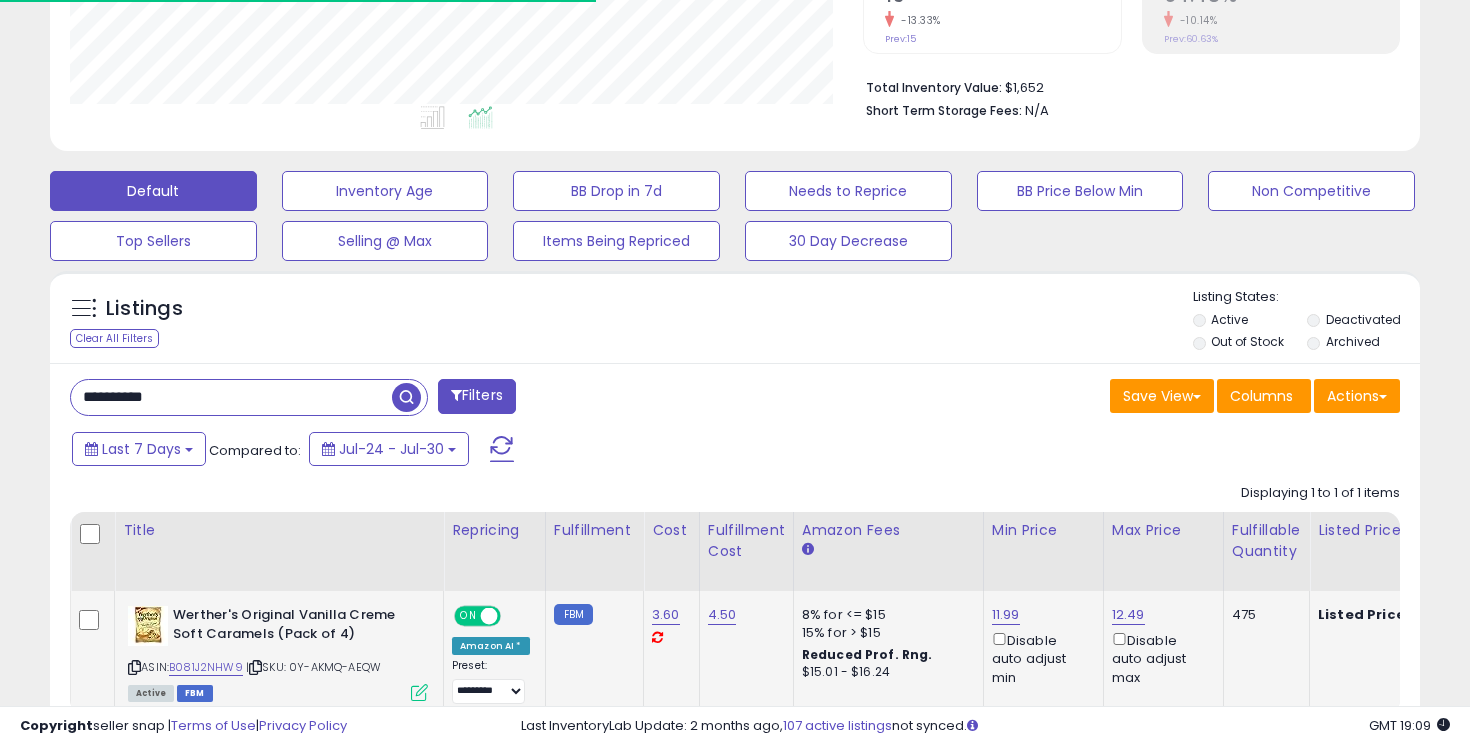 scroll, scrollTop: 582, scrollLeft: 0, axis: vertical 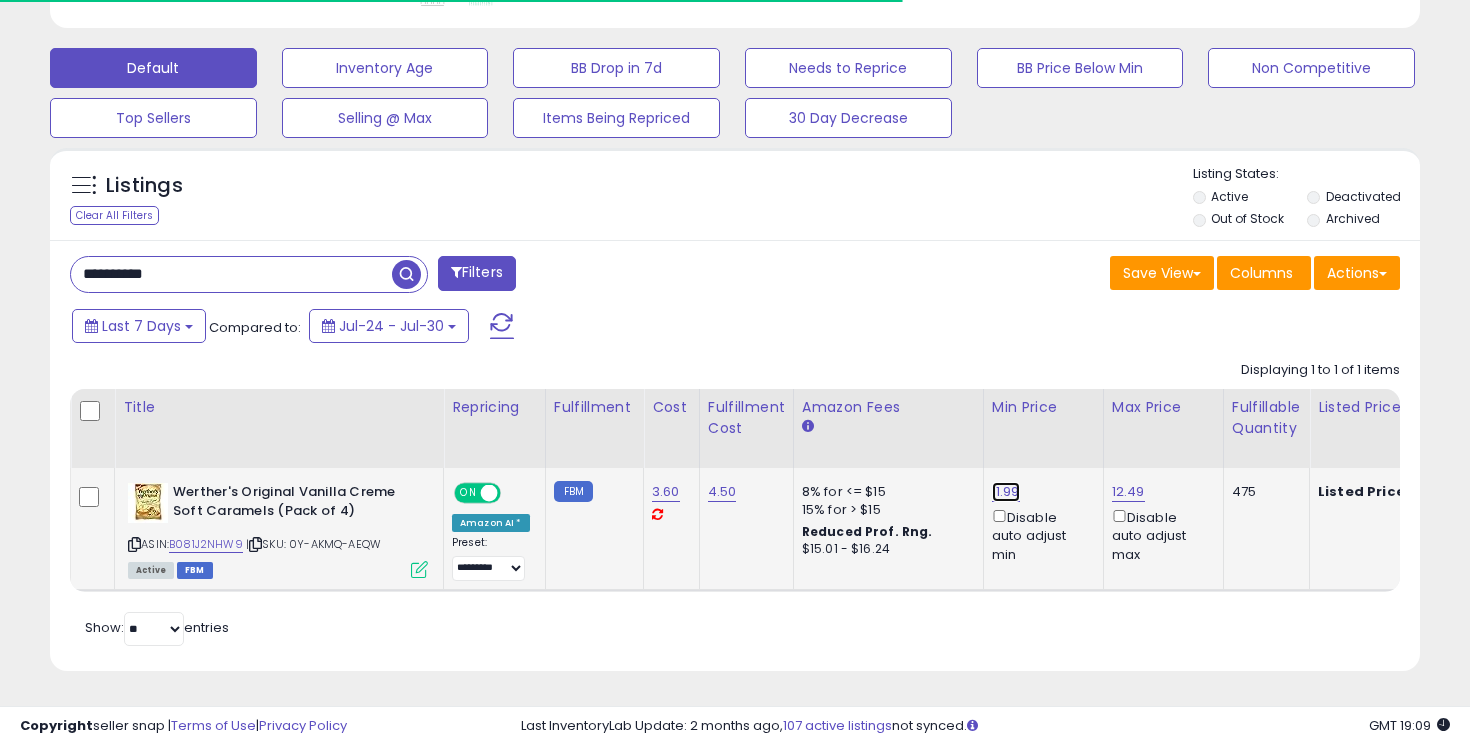 click on "11.99" at bounding box center (1006, 492) 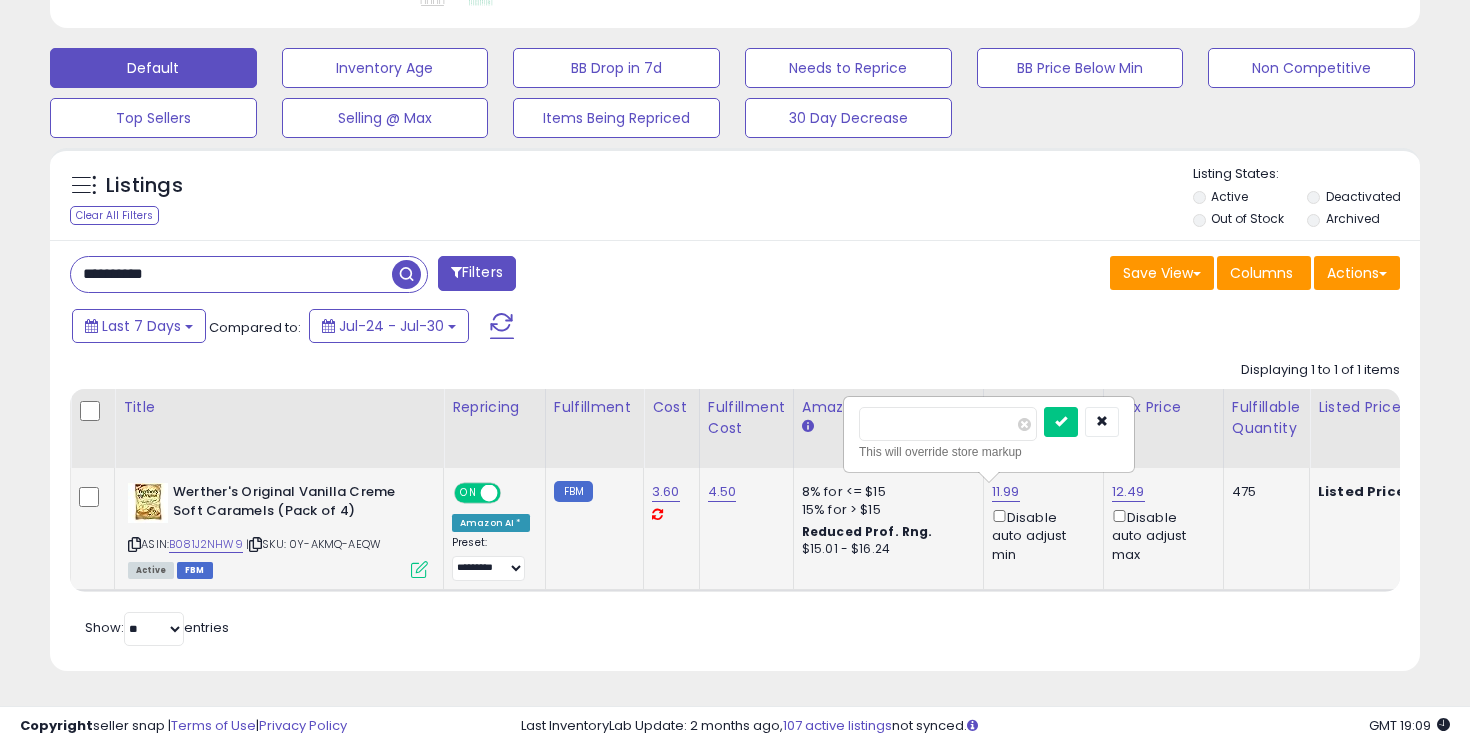scroll, scrollTop: 999590, scrollLeft: 999206, axis: both 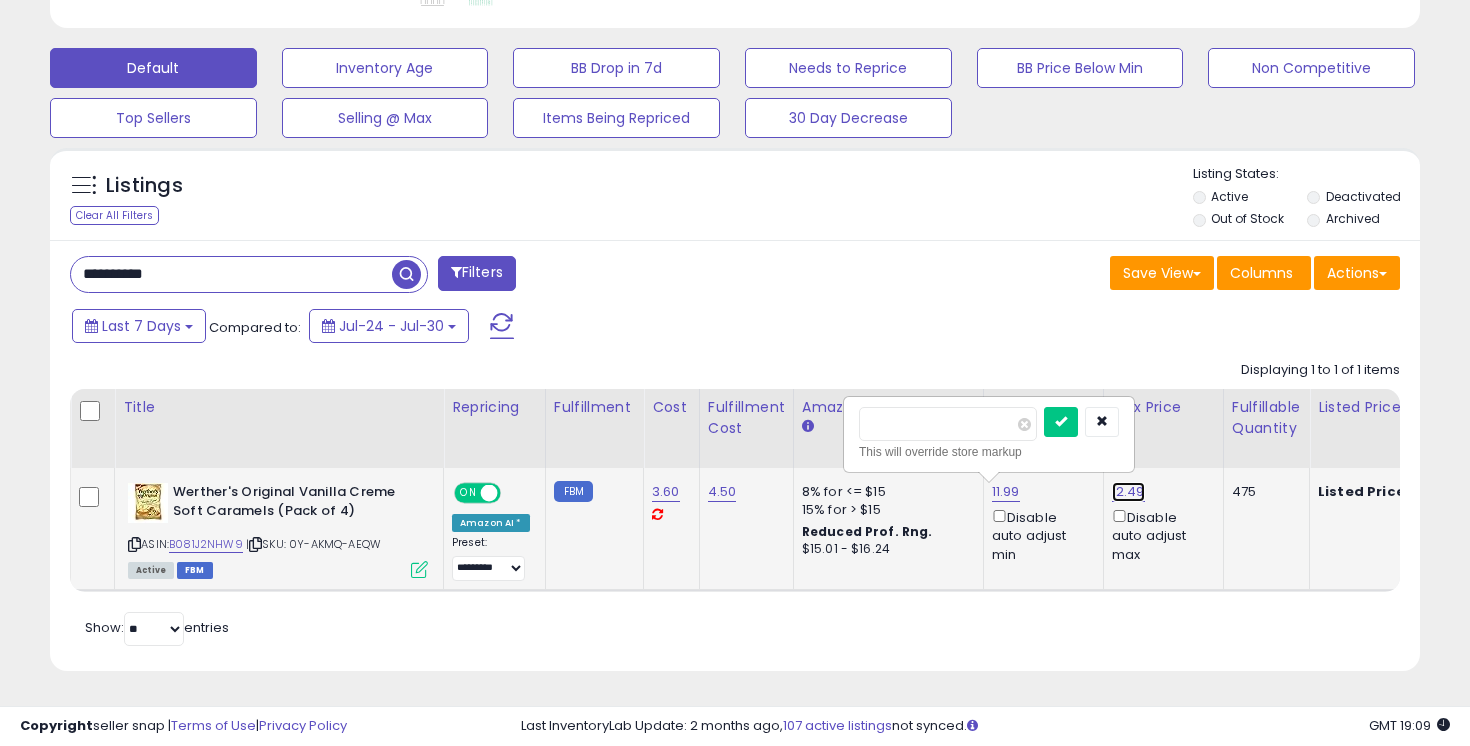 click on "12.49" at bounding box center (1128, 492) 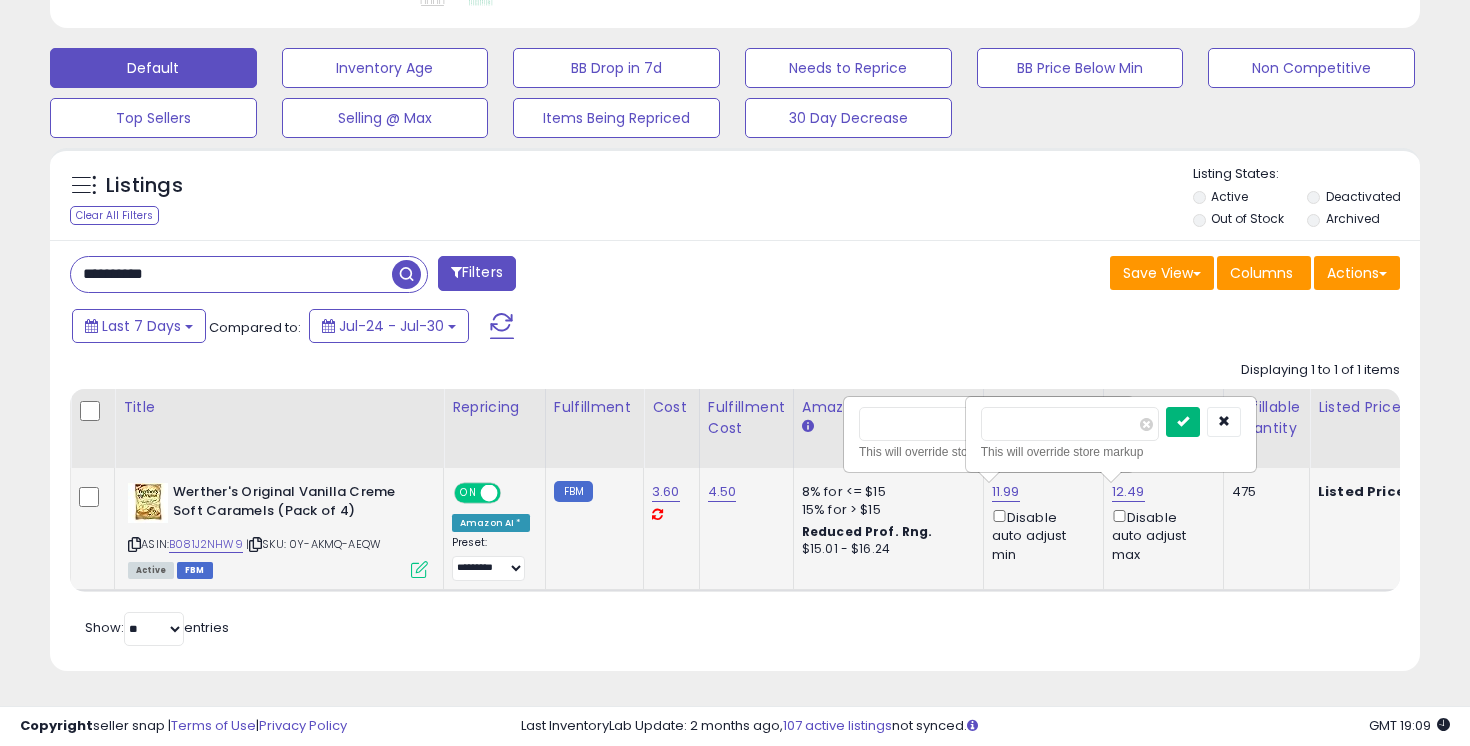 type on "*****" 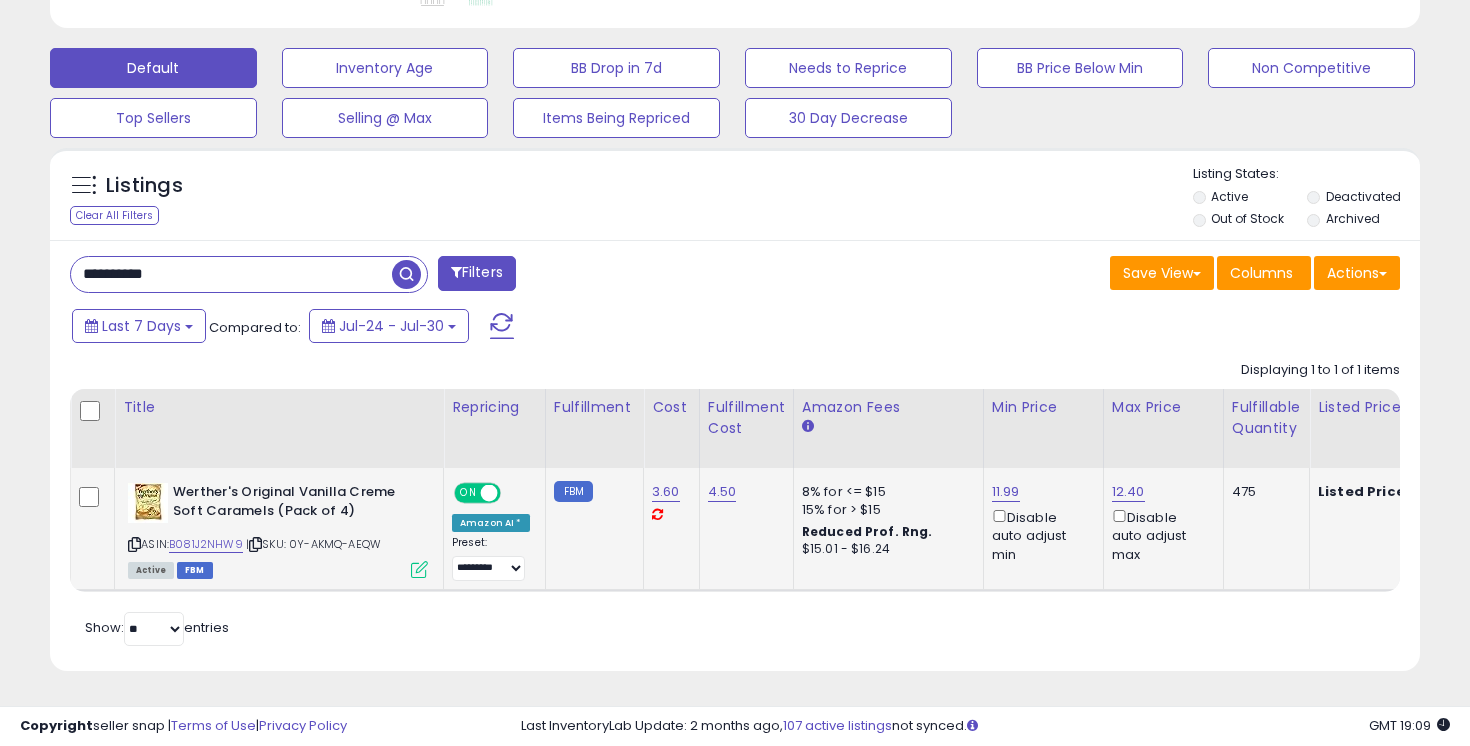 click on "**********" at bounding box center [231, 274] 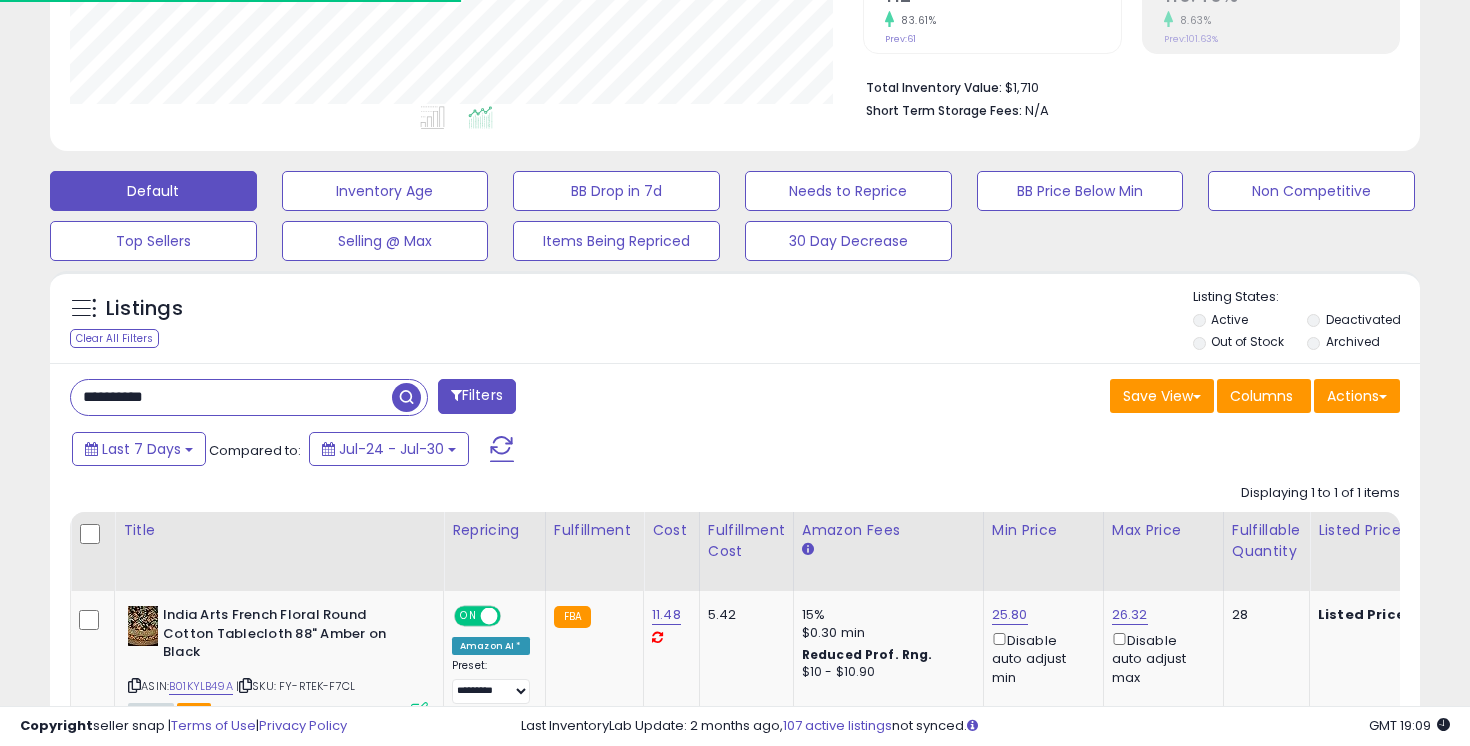 scroll, scrollTop: 582, scrollLeft: 0, axis: vertical 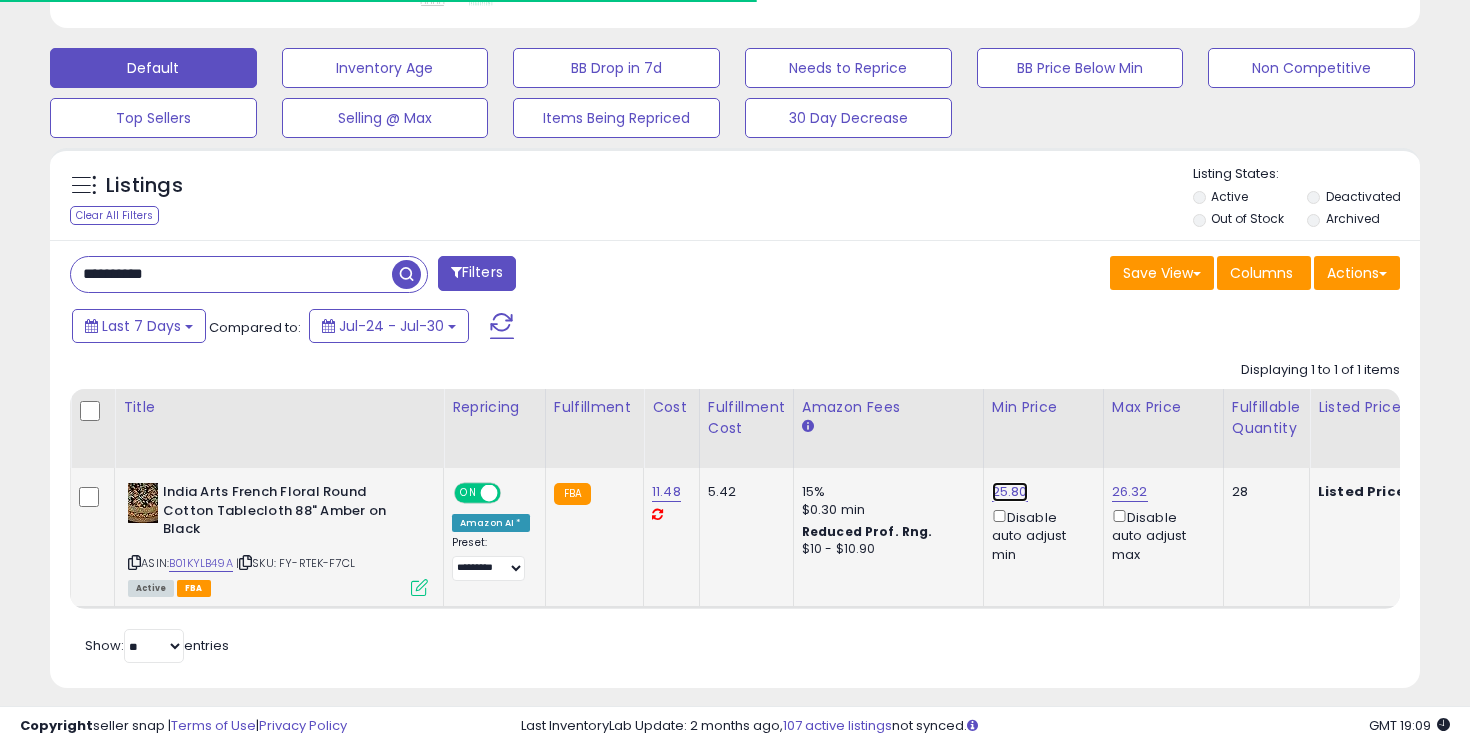 click on "25.80" at bounding box center (1010, 492) 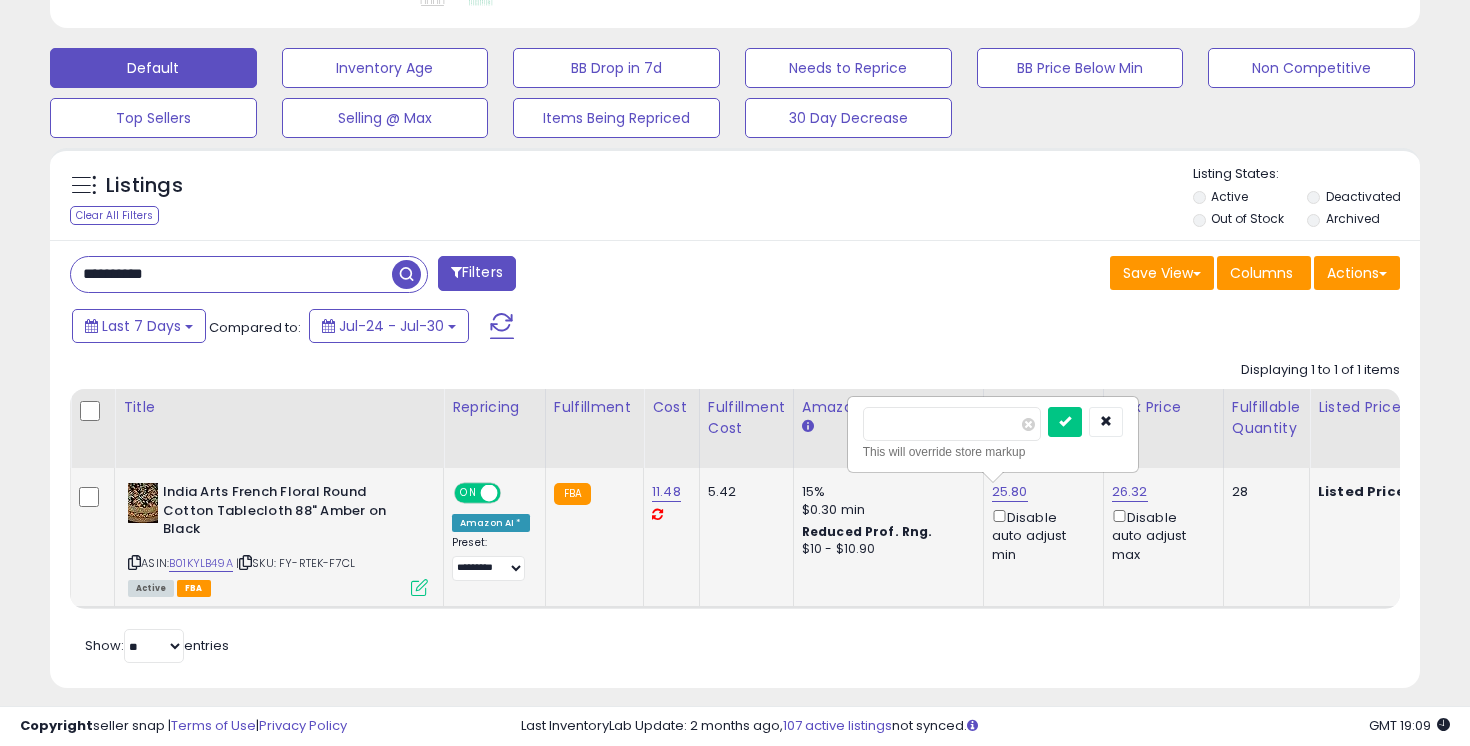 scroll, scrollTop: 999590, scrollLeft: 999206, axis: both 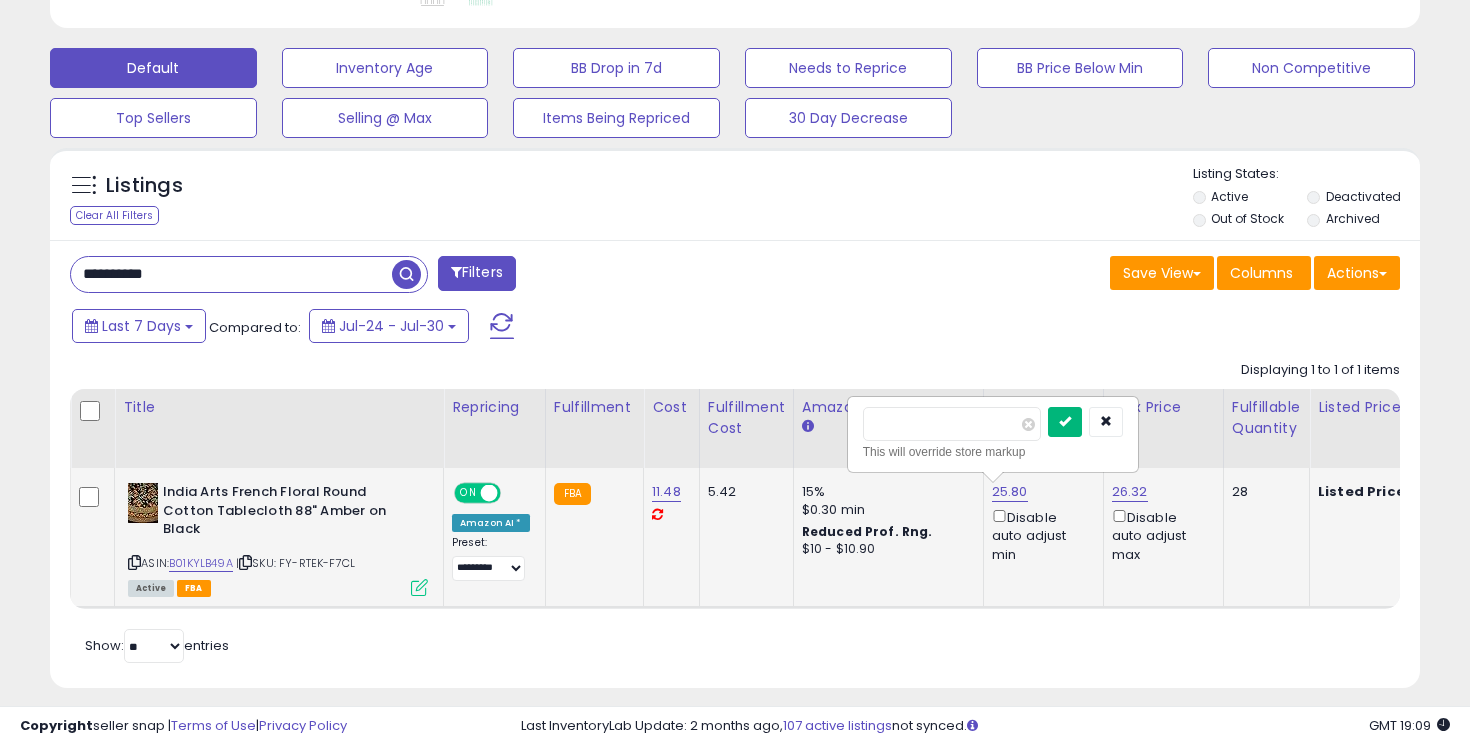 type on "*****" 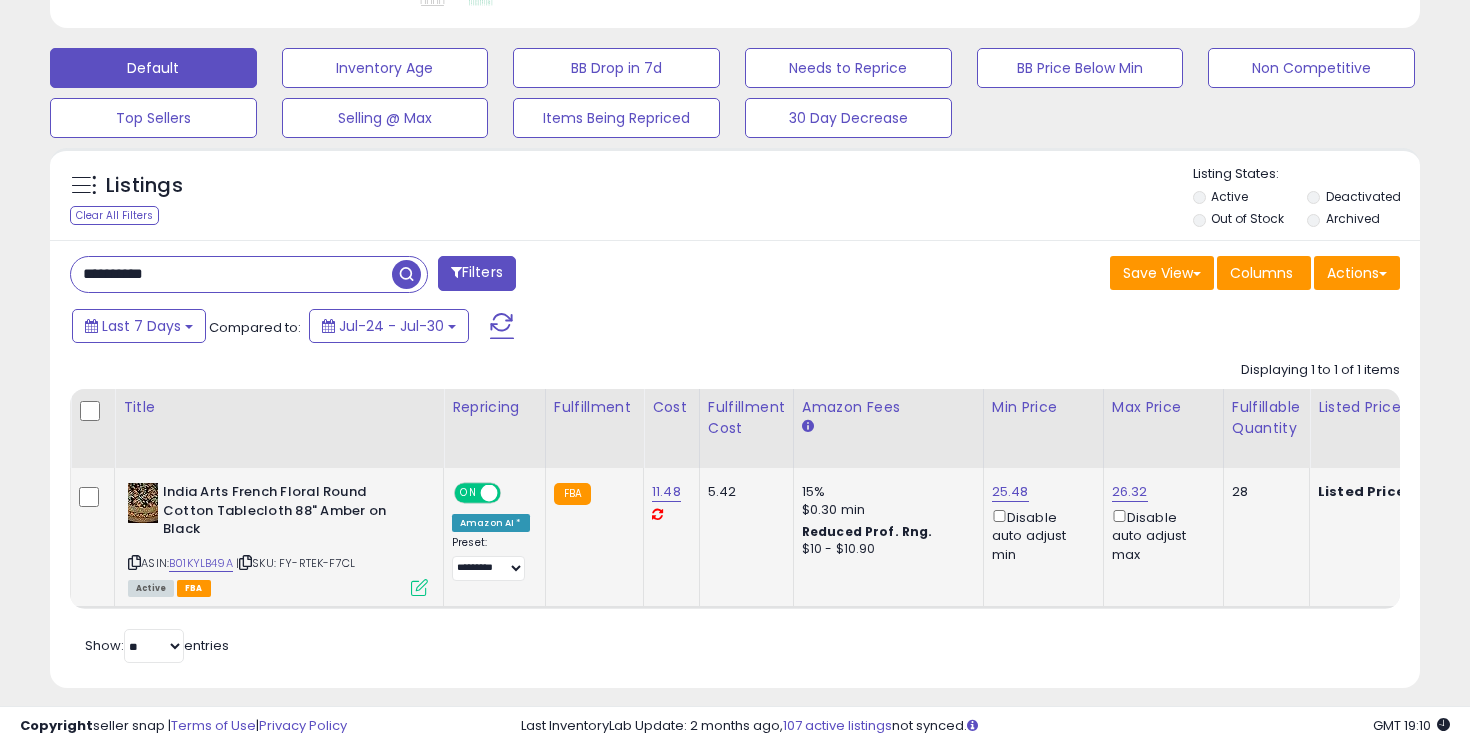 click on "**********" at bounding box center (735, 464) 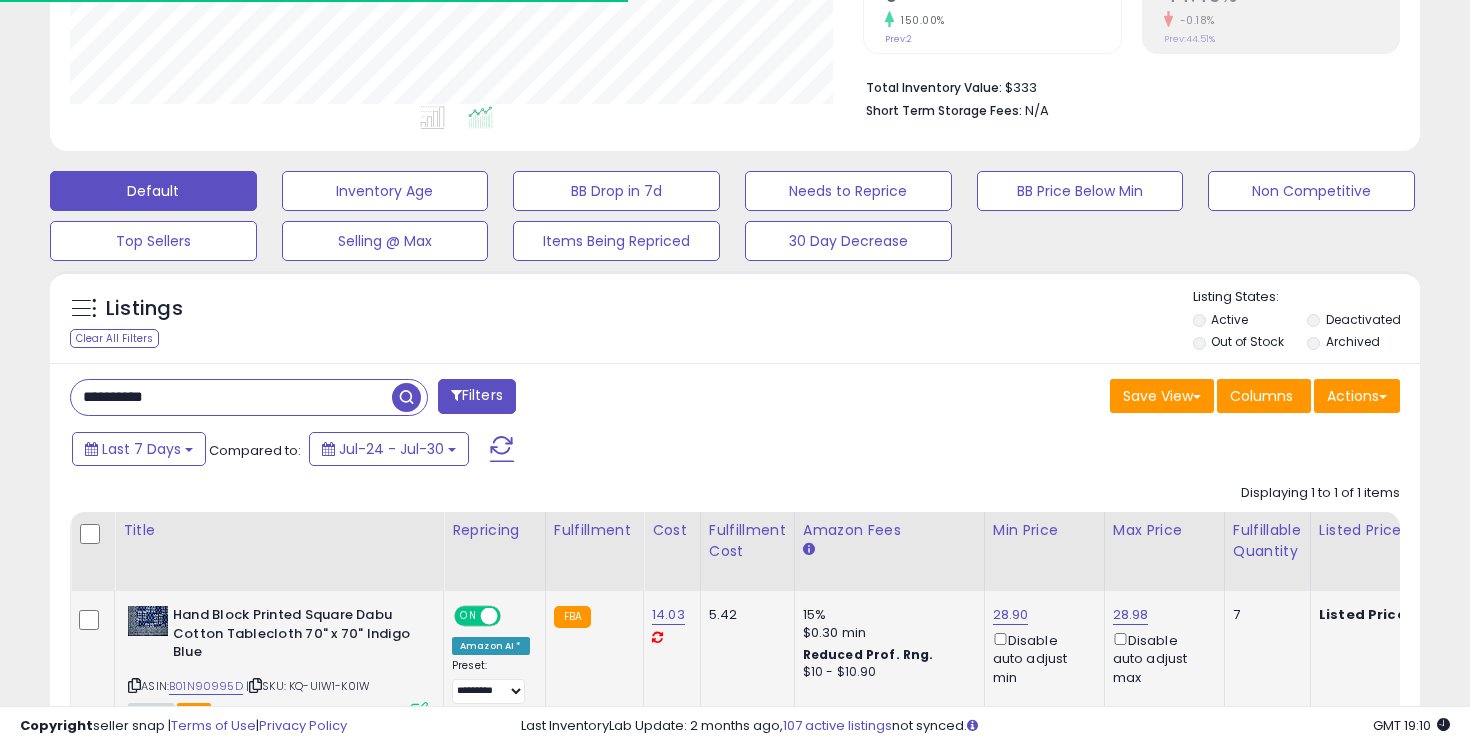 scroll, scrollTop: 582, scrollLeft: 0, axis: vertical 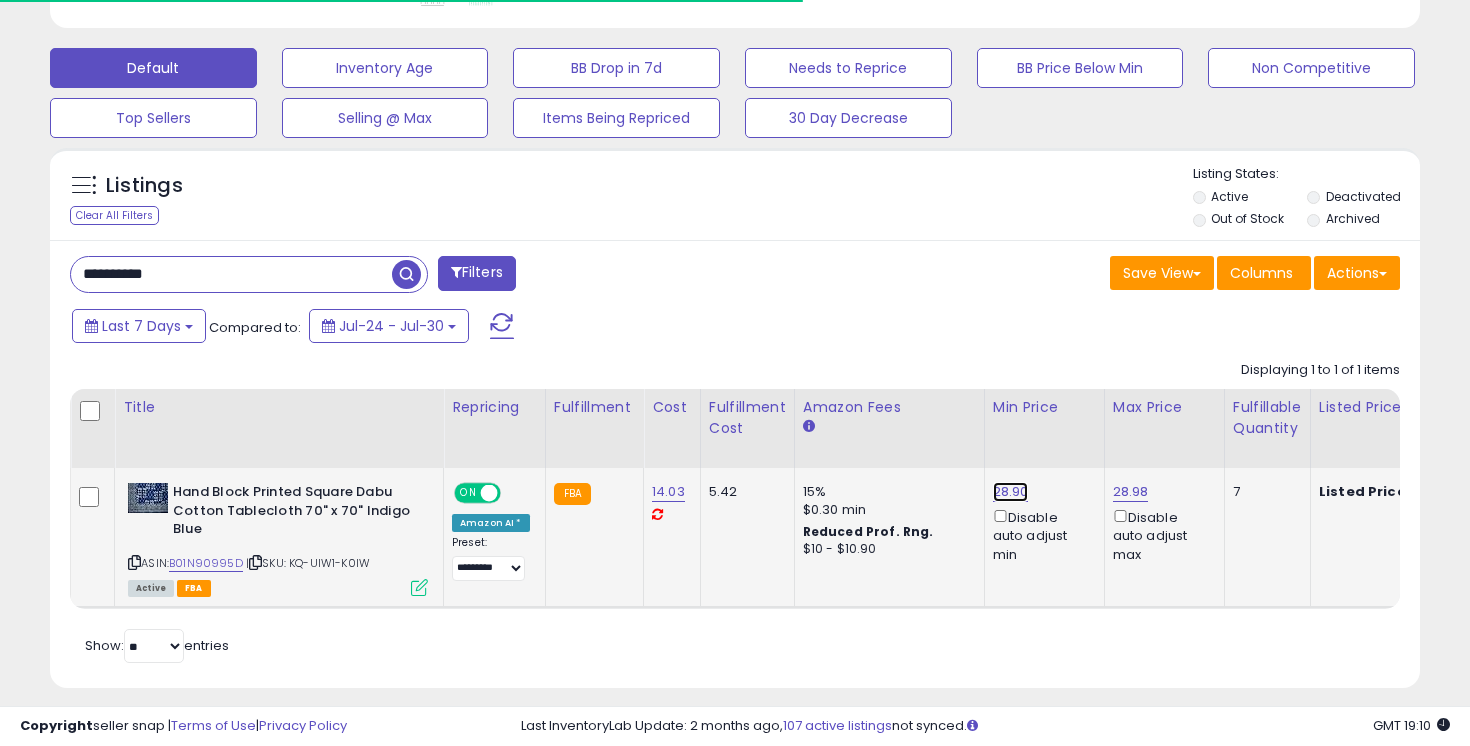 click on "28.90" at bounding box center [1011, 492] 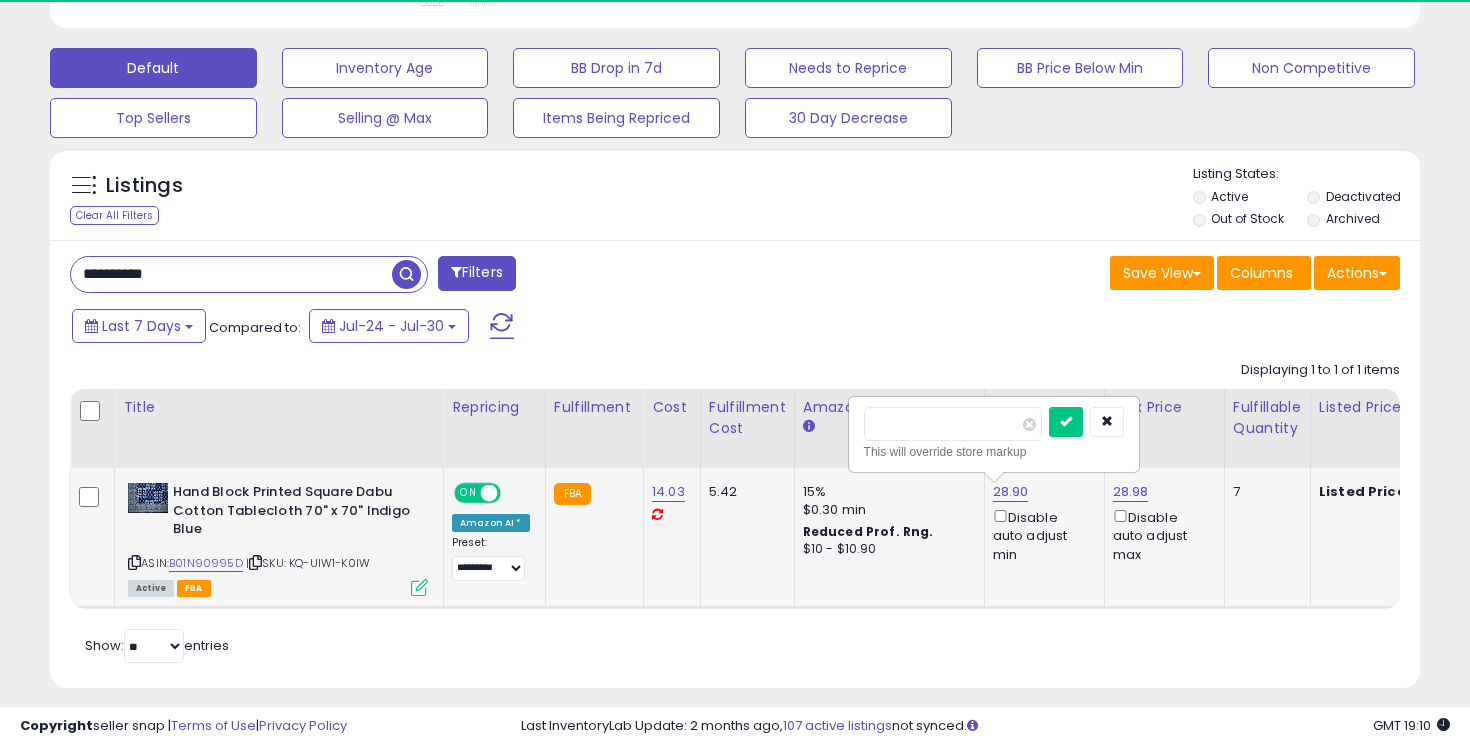 scroll, scrollTop: 999590, scrollLeft: 999206, axis: both 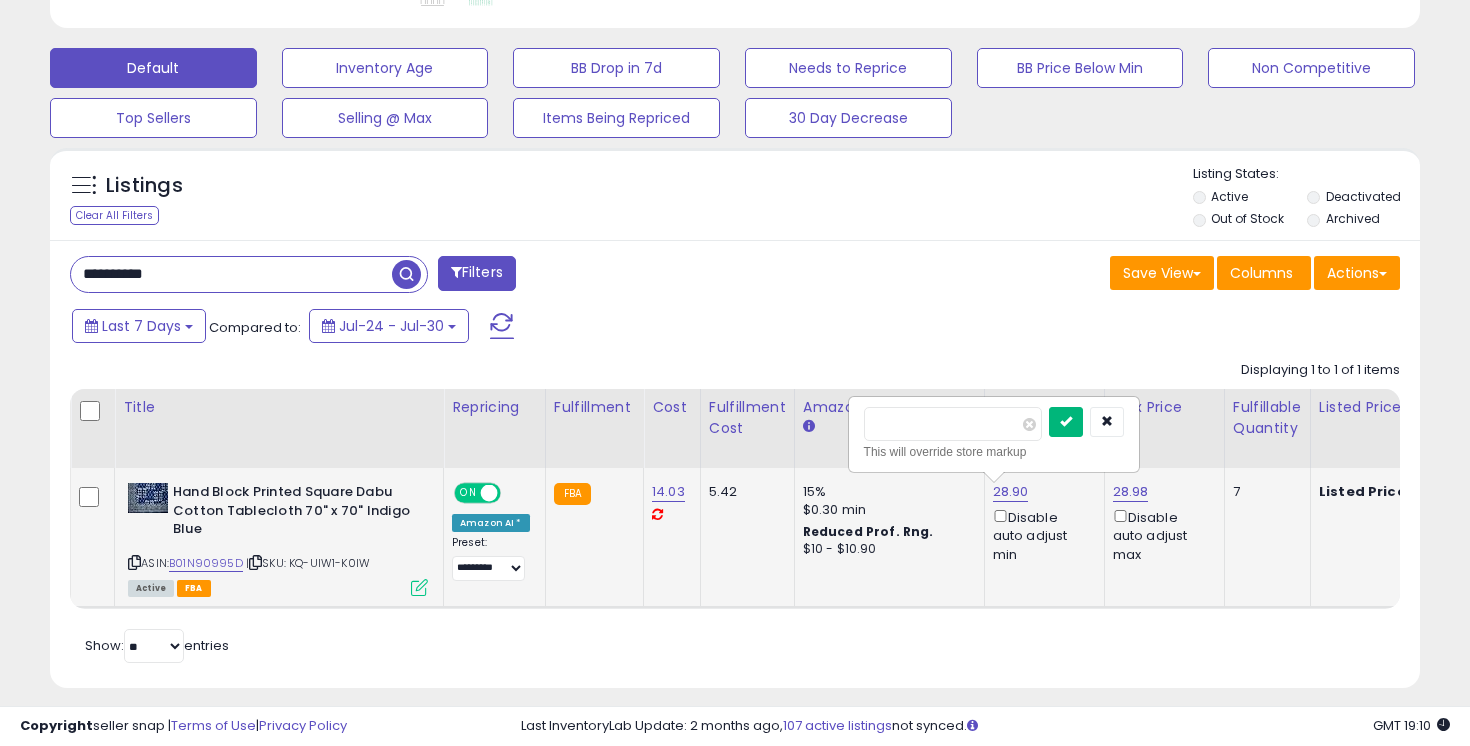 type on "*****" 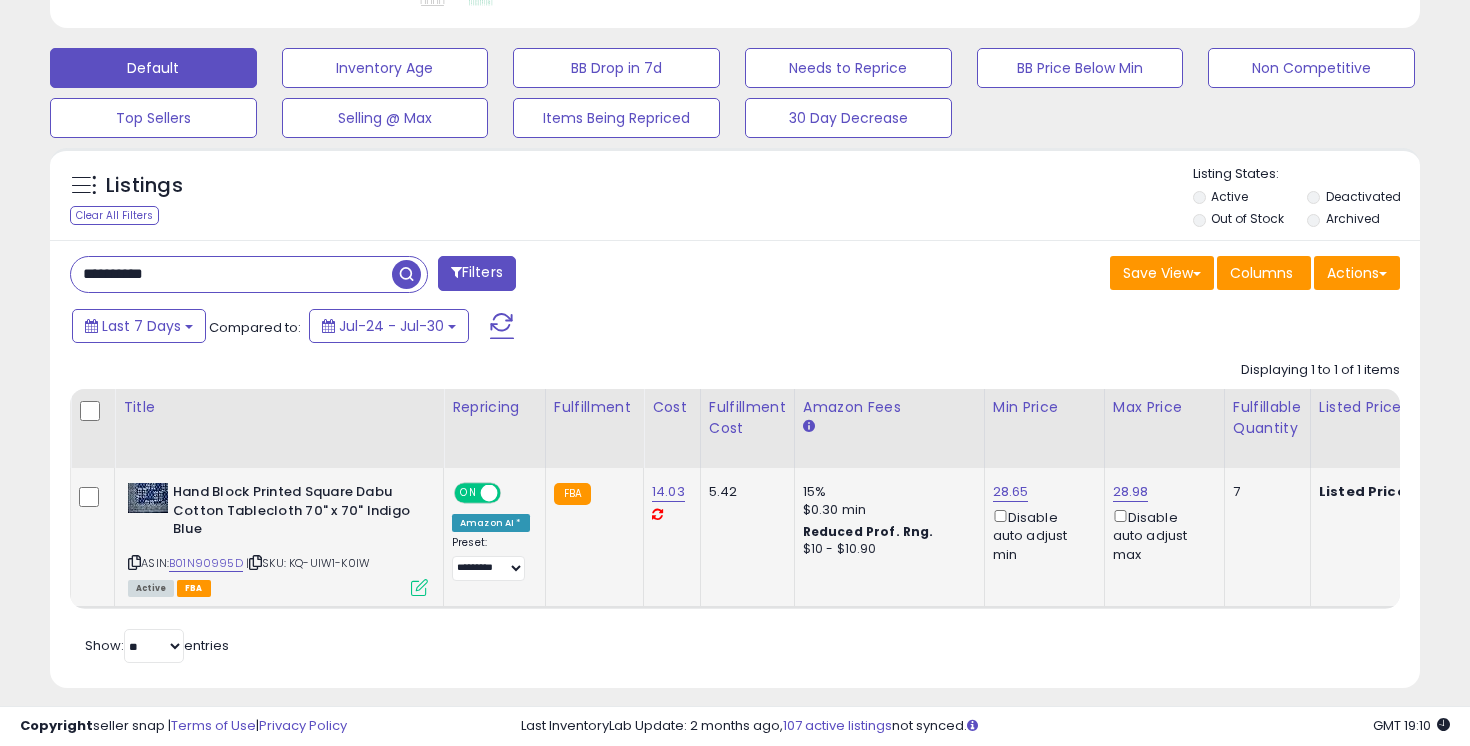 click on "**********" at bounding box center [231, 274] 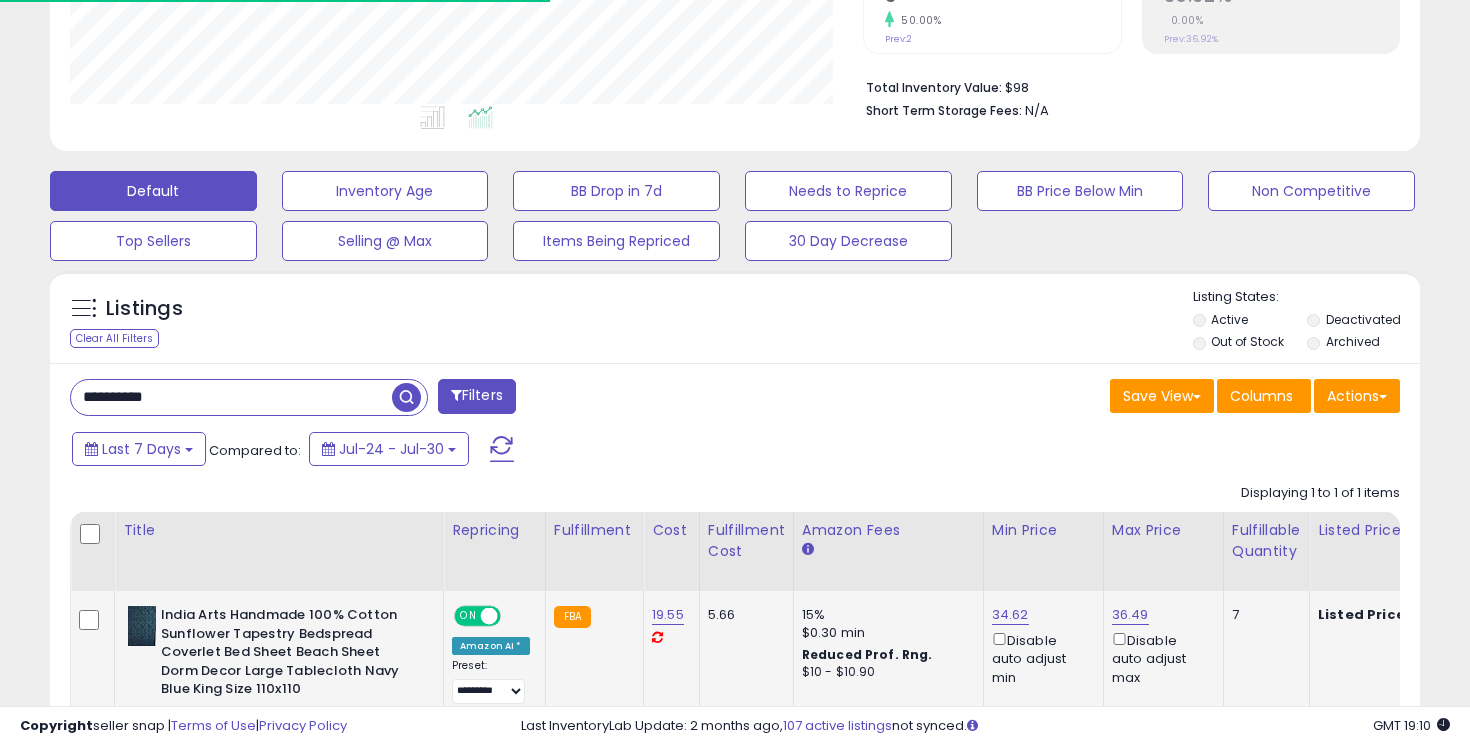 scroll, scrollTop: 582, scrollLeft: 0, axis: vertical 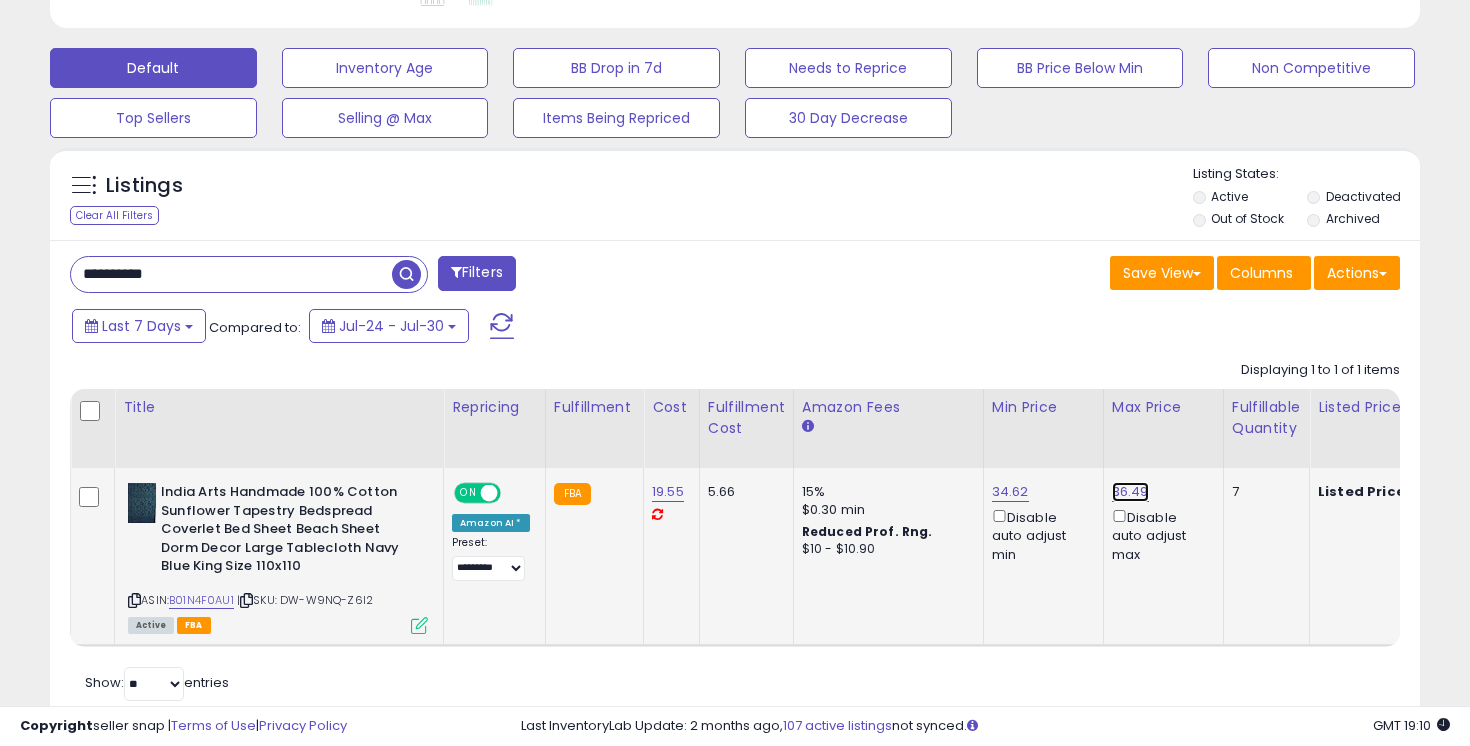 click on "36.49" at bounding box center [1130, 492] 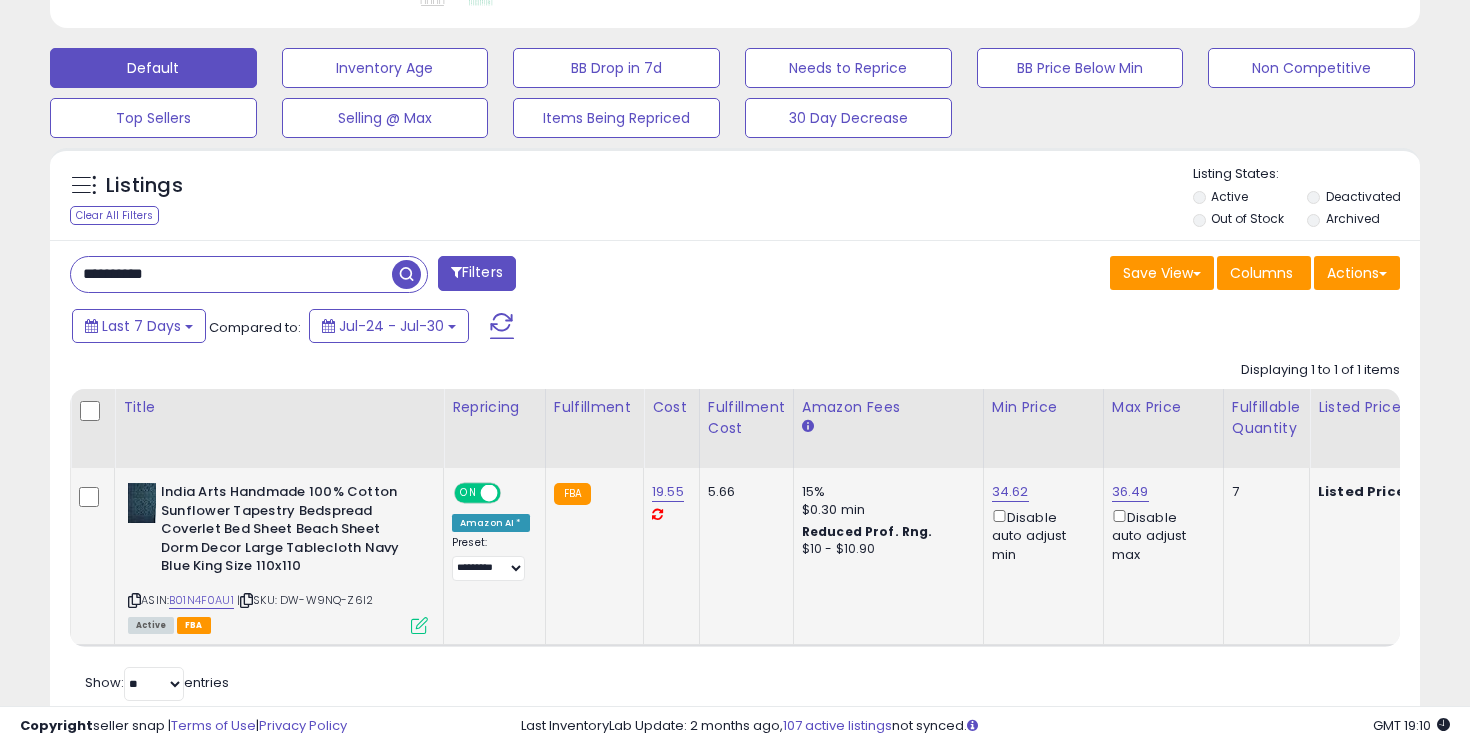 scroll, scrollTop: 999590, scrollLeft: 999206, axis: both 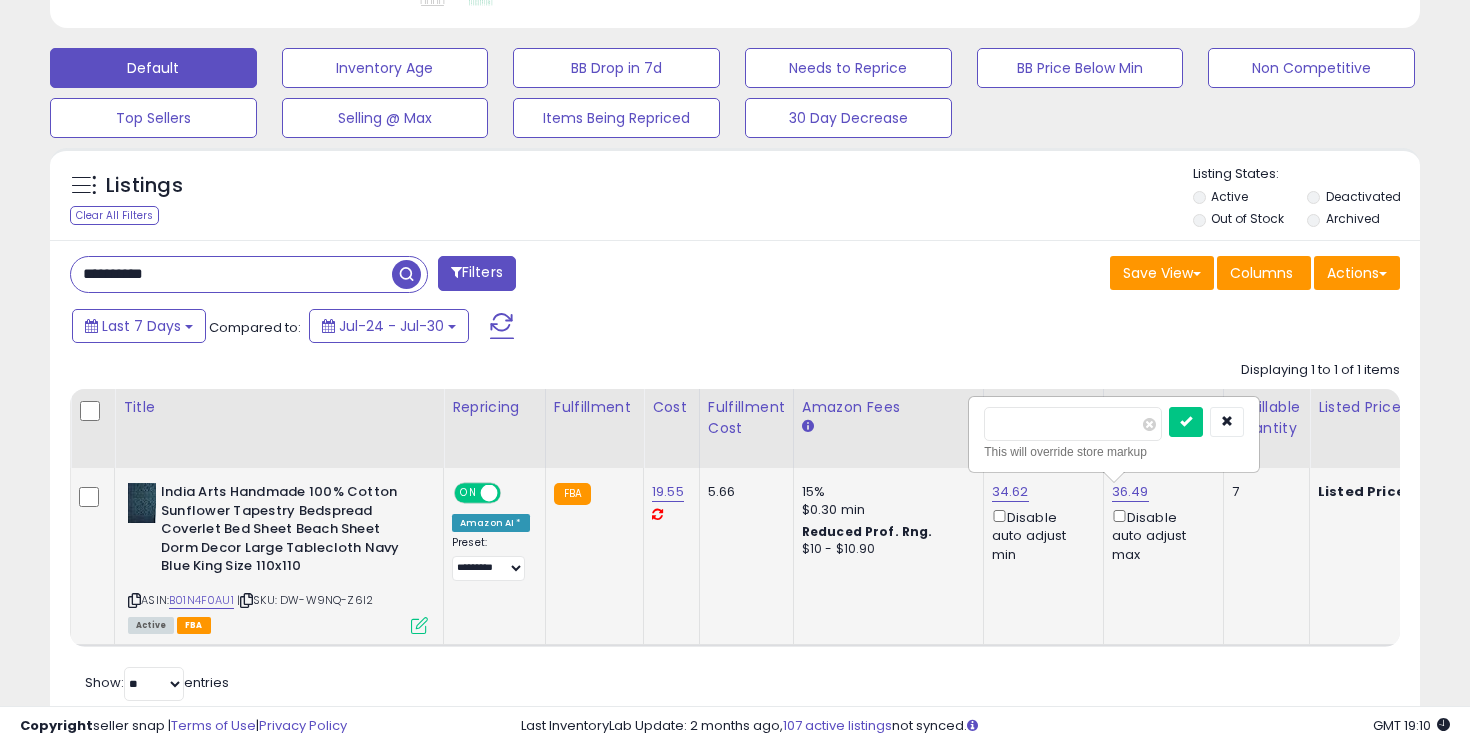 type on "*" 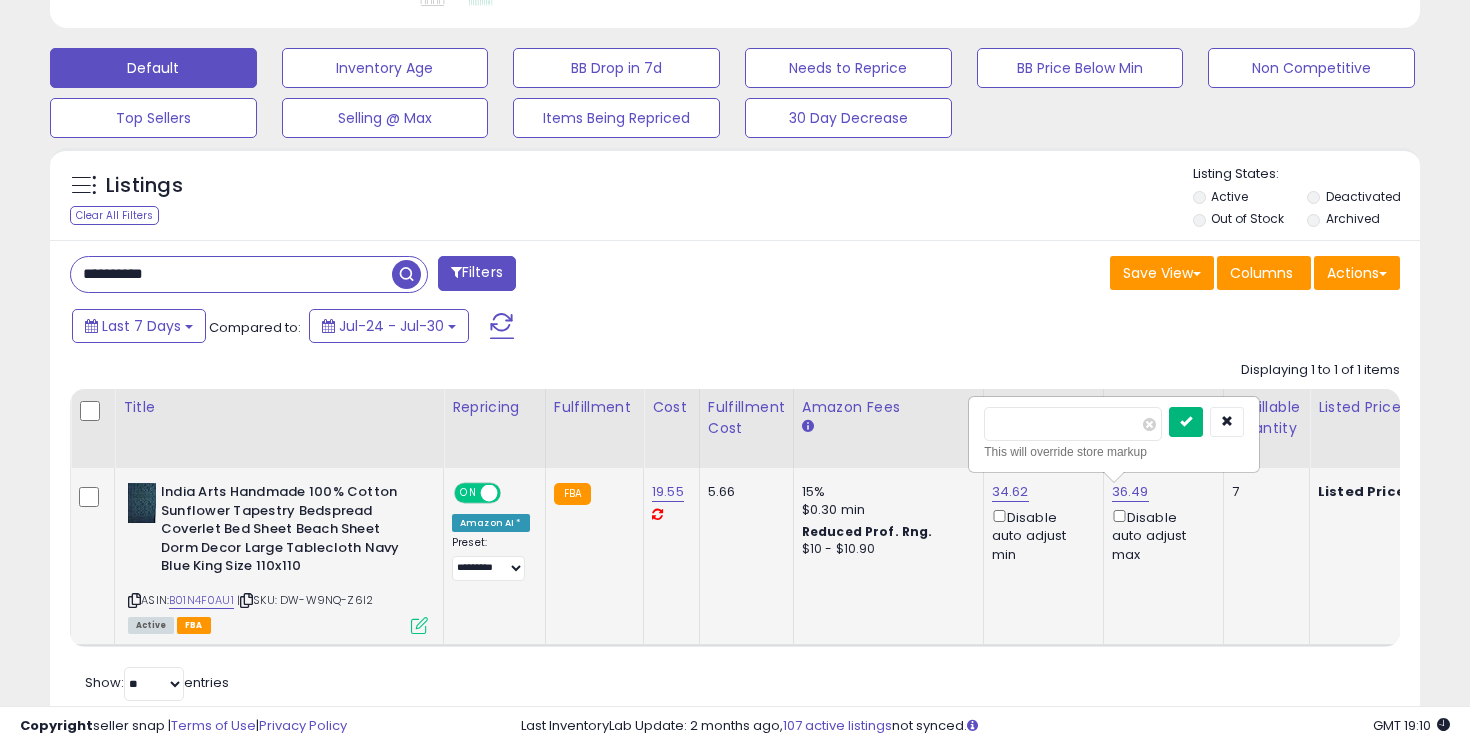 type on "*****" 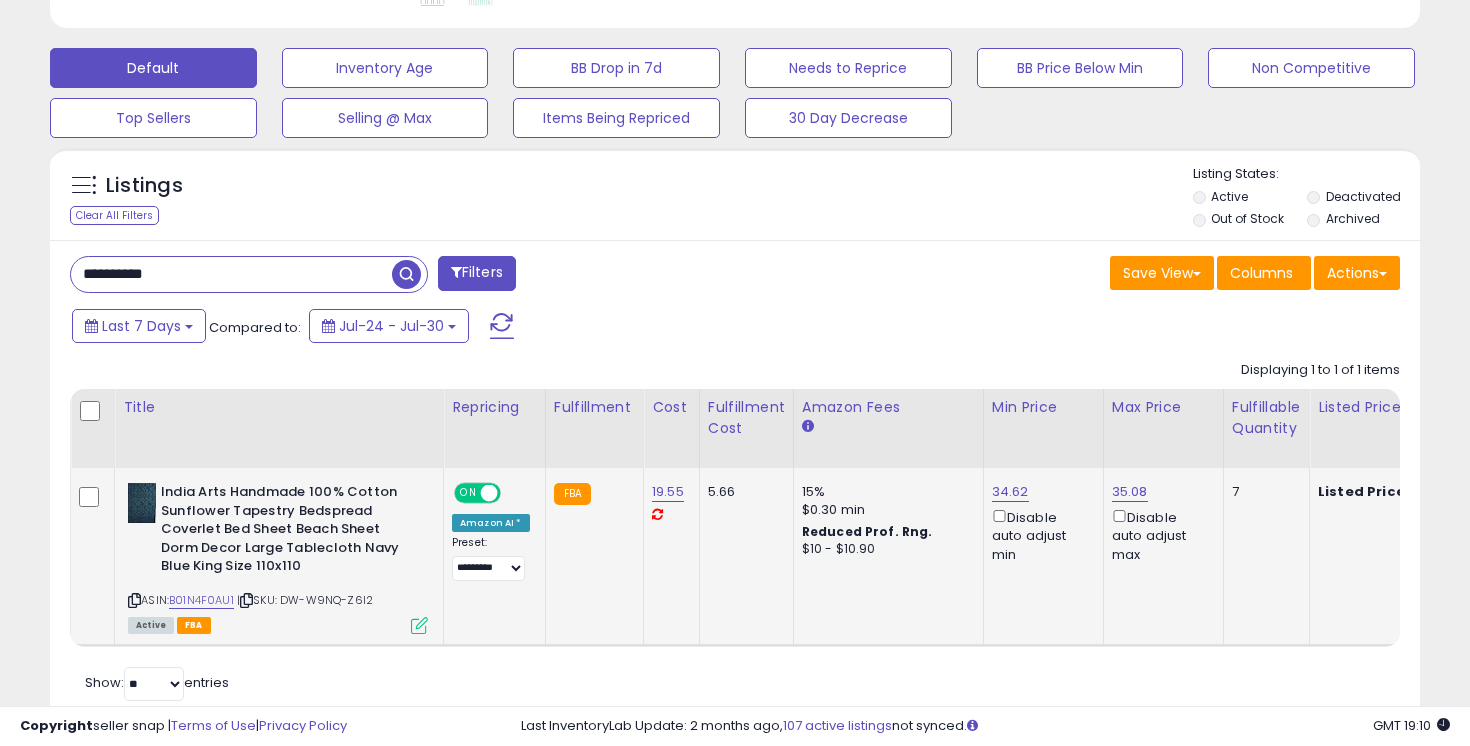 click on "**********" at bounding box center [231, 274] 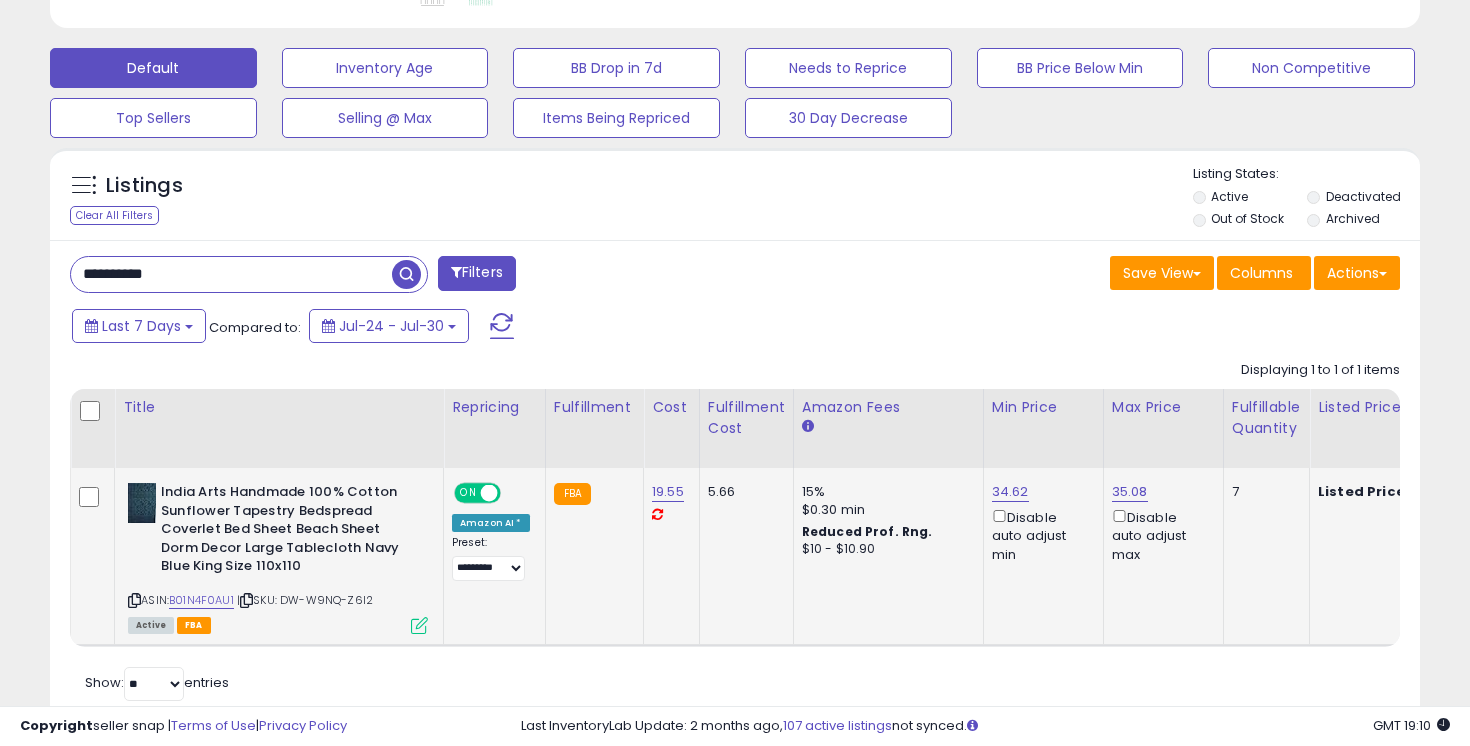 paste 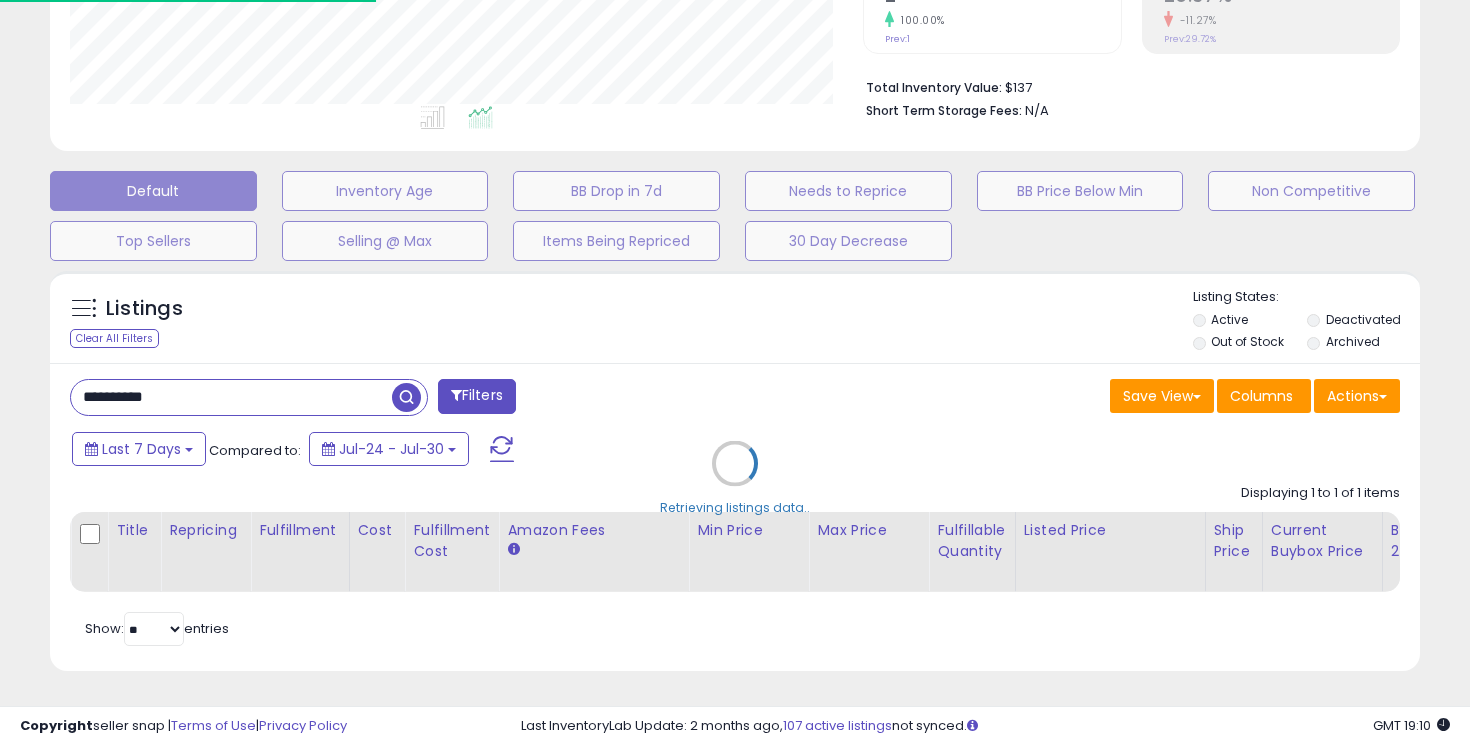 scroll, scrollTop: 582, scrollLeft: 0, axis: vertical 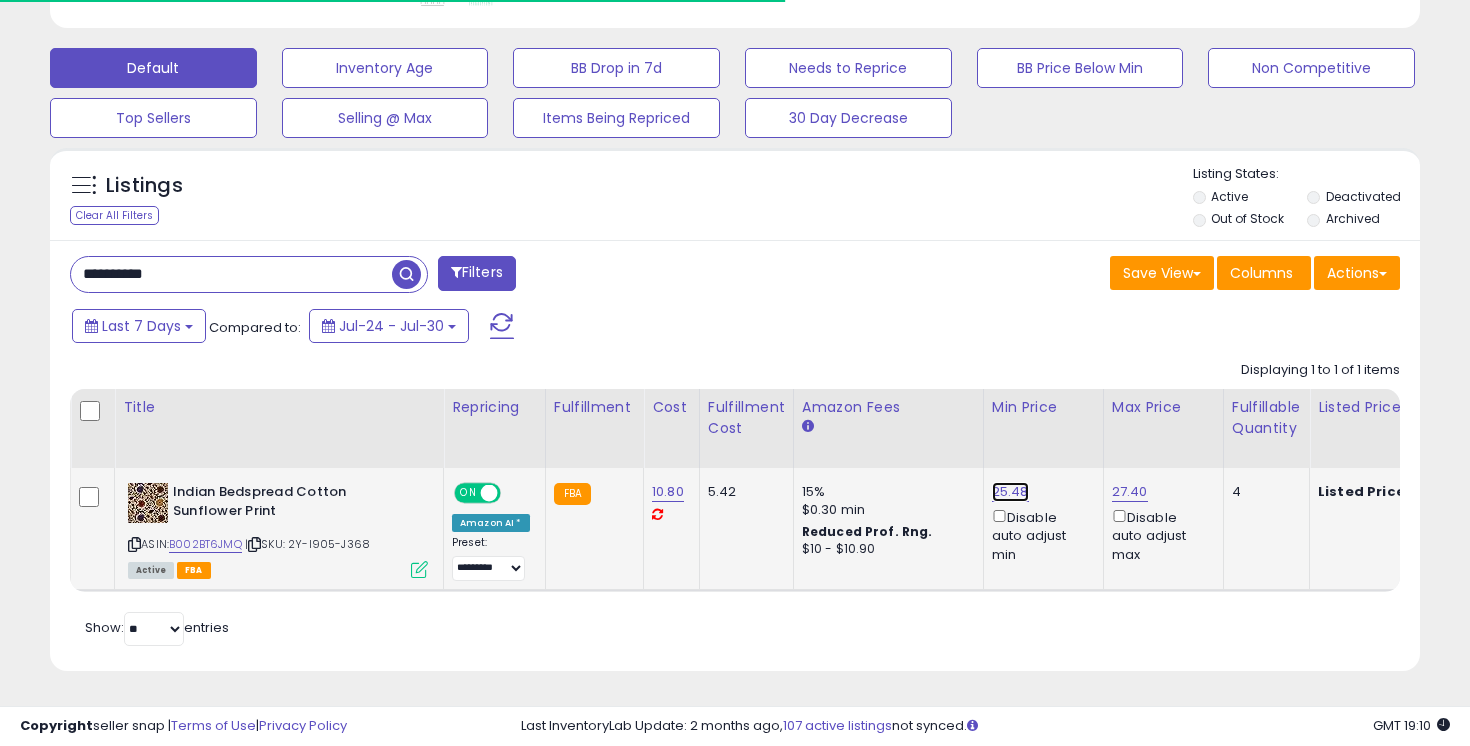 click on "25.48" at bounding box center [1010, 492] 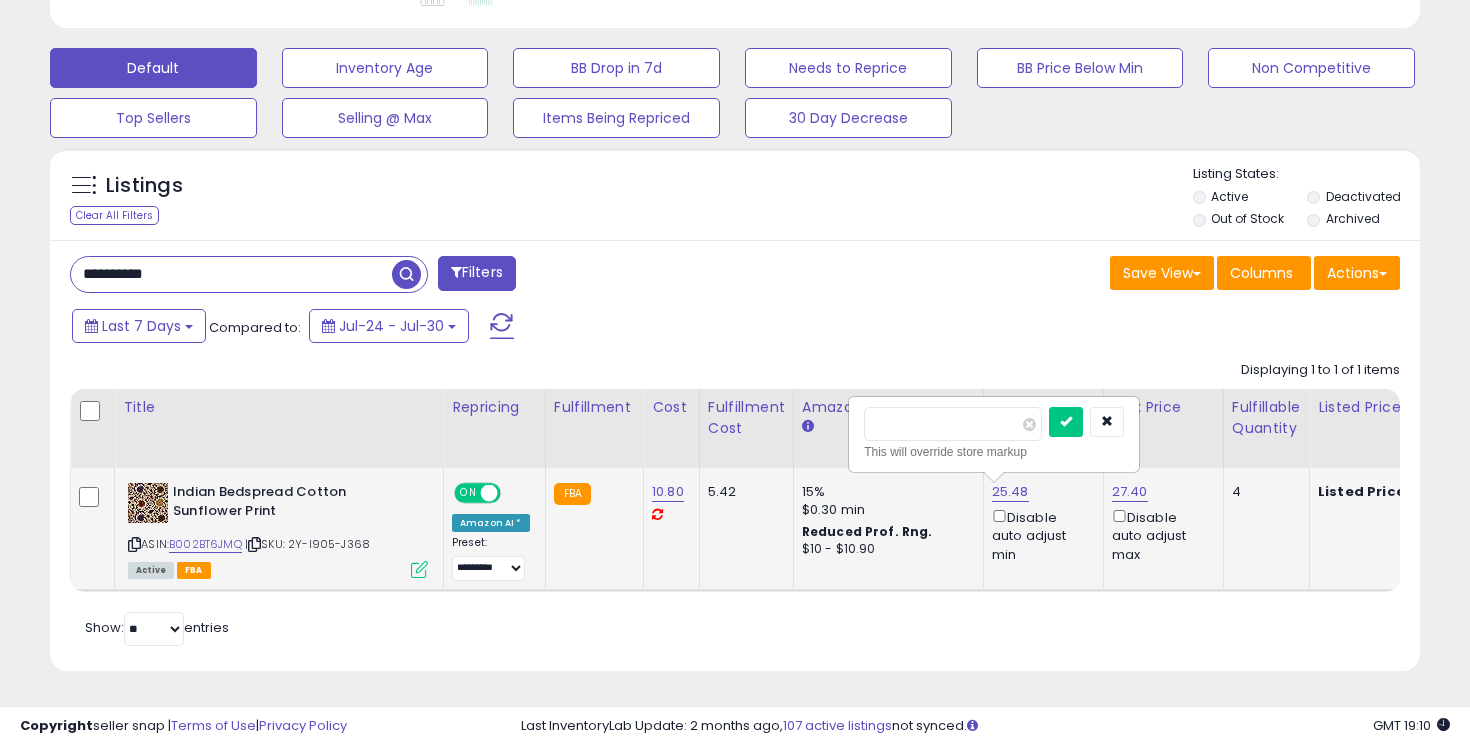 scroll, scrollTop: 999590, scrollLeft: 999206, axis: both 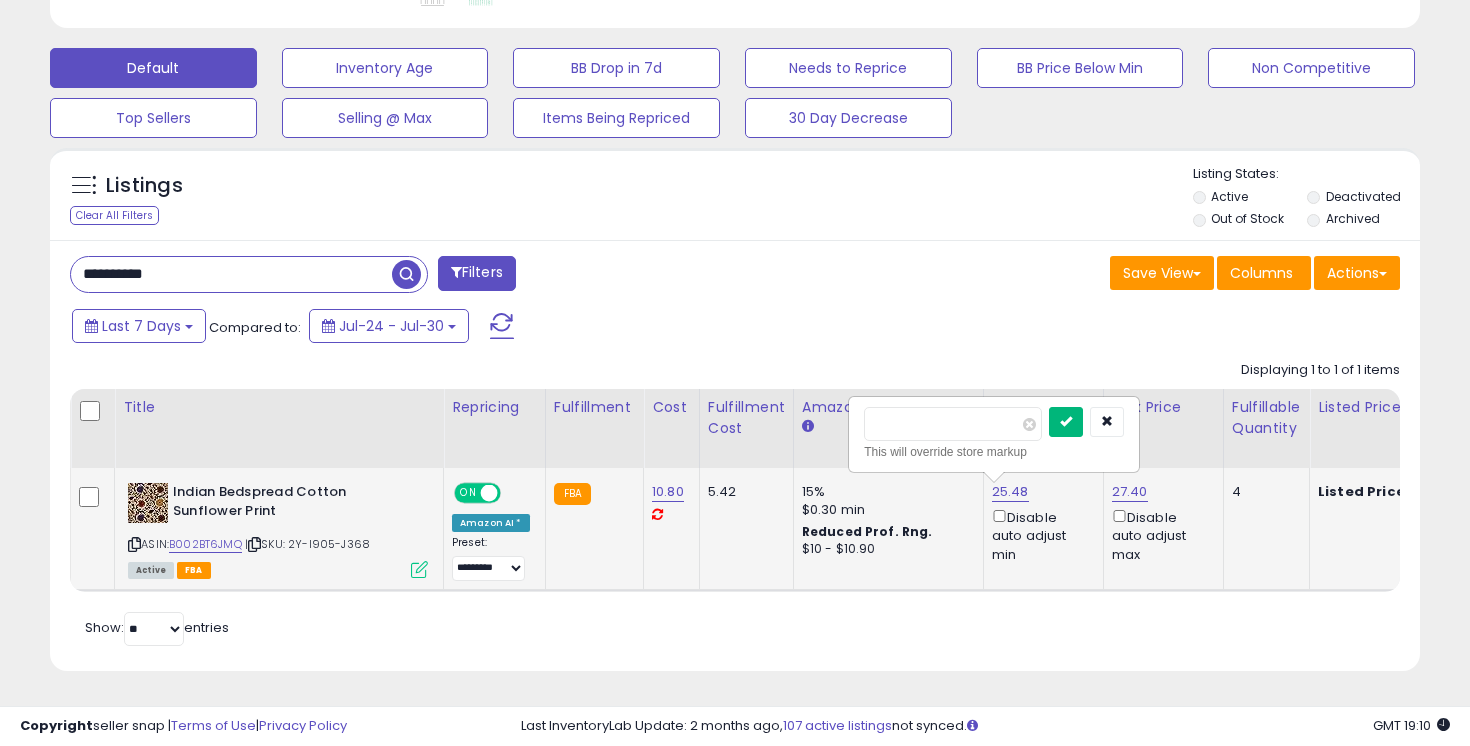 type on "*****" 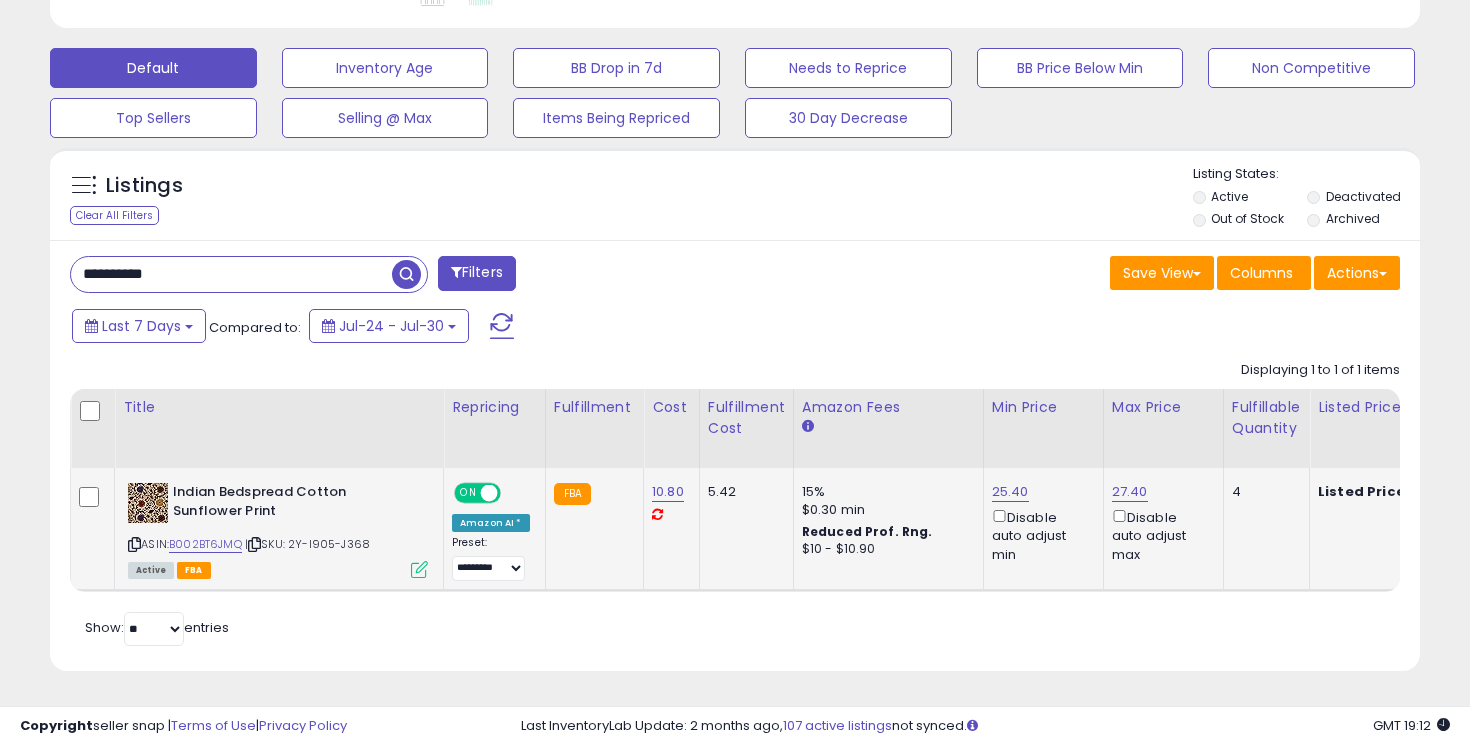 click on "**********" at bounding box center [231, 274] 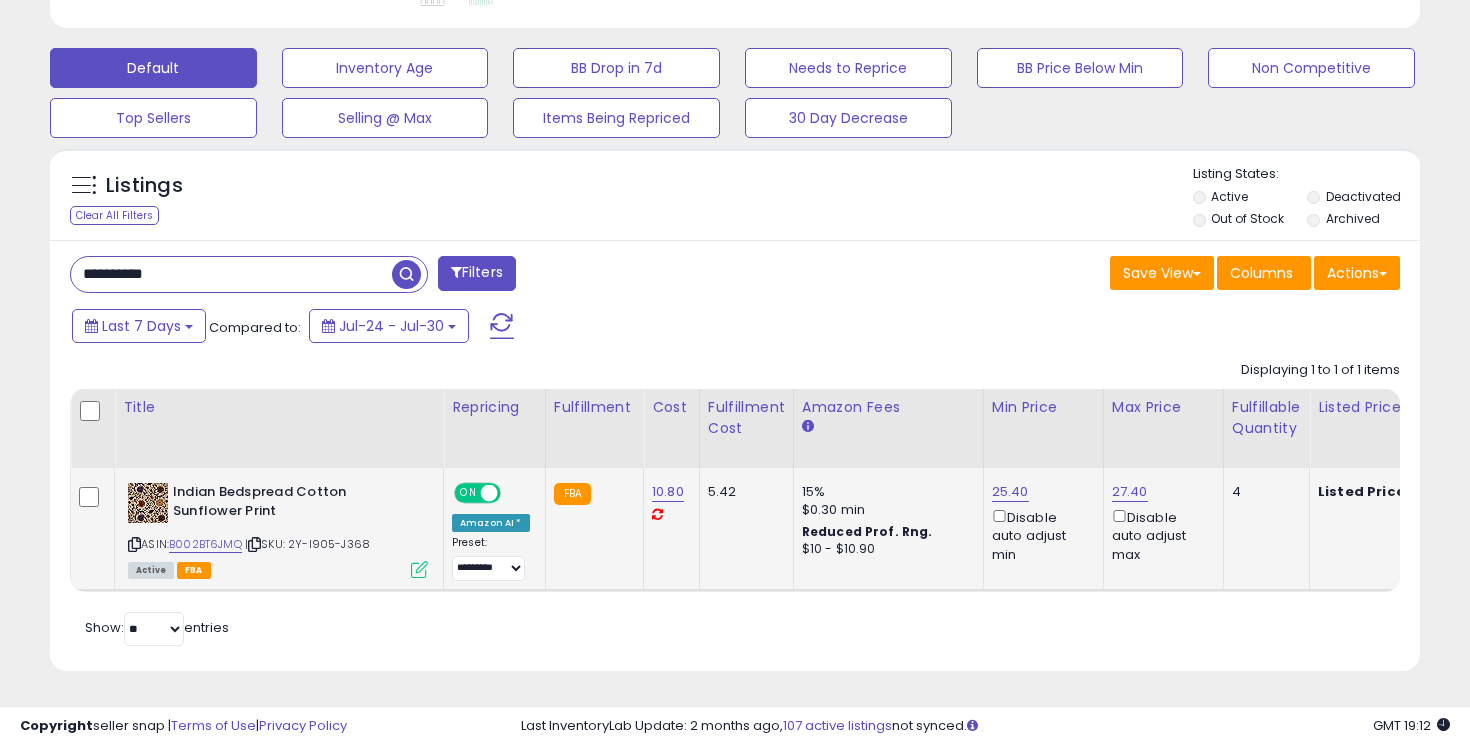 paste 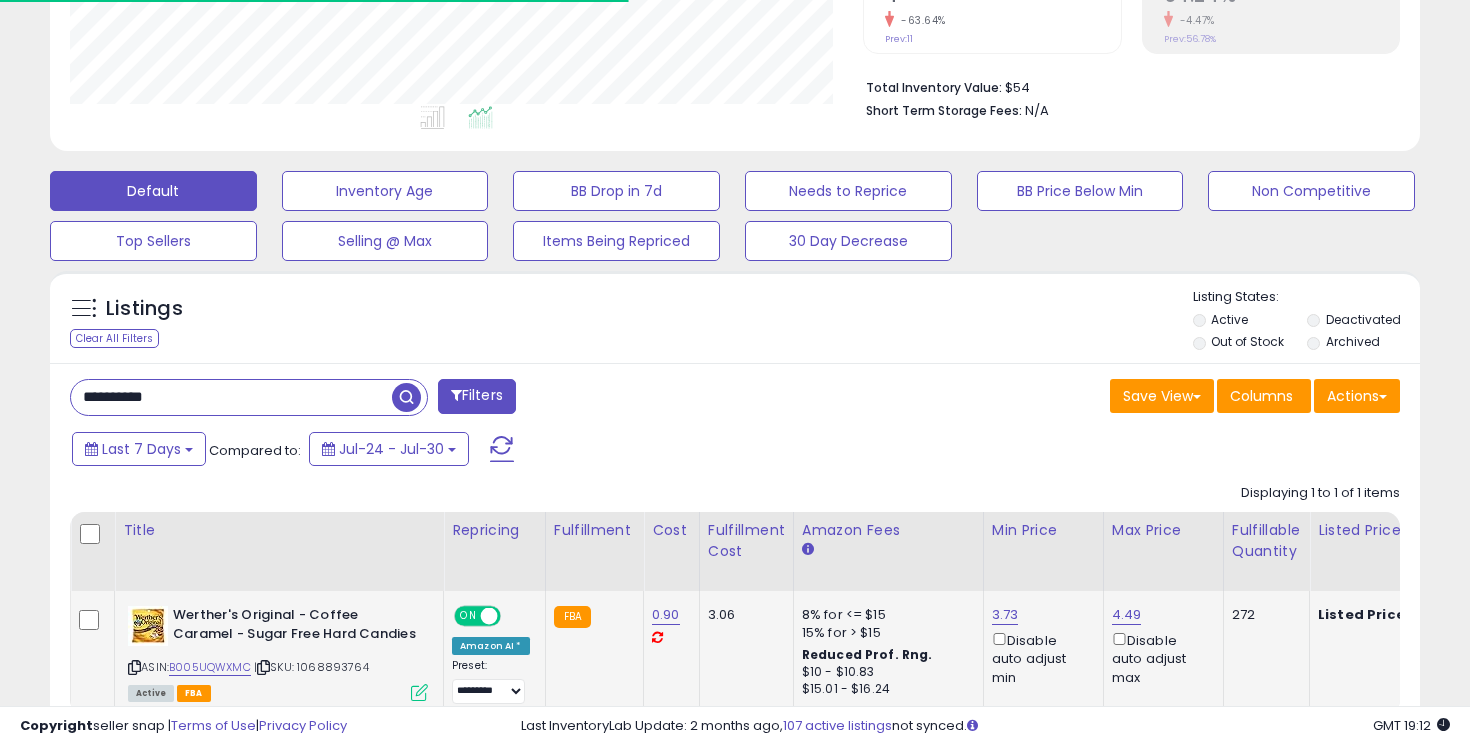 scroll, scrollTop: 582, scrollLeft: 0, axis: vertical 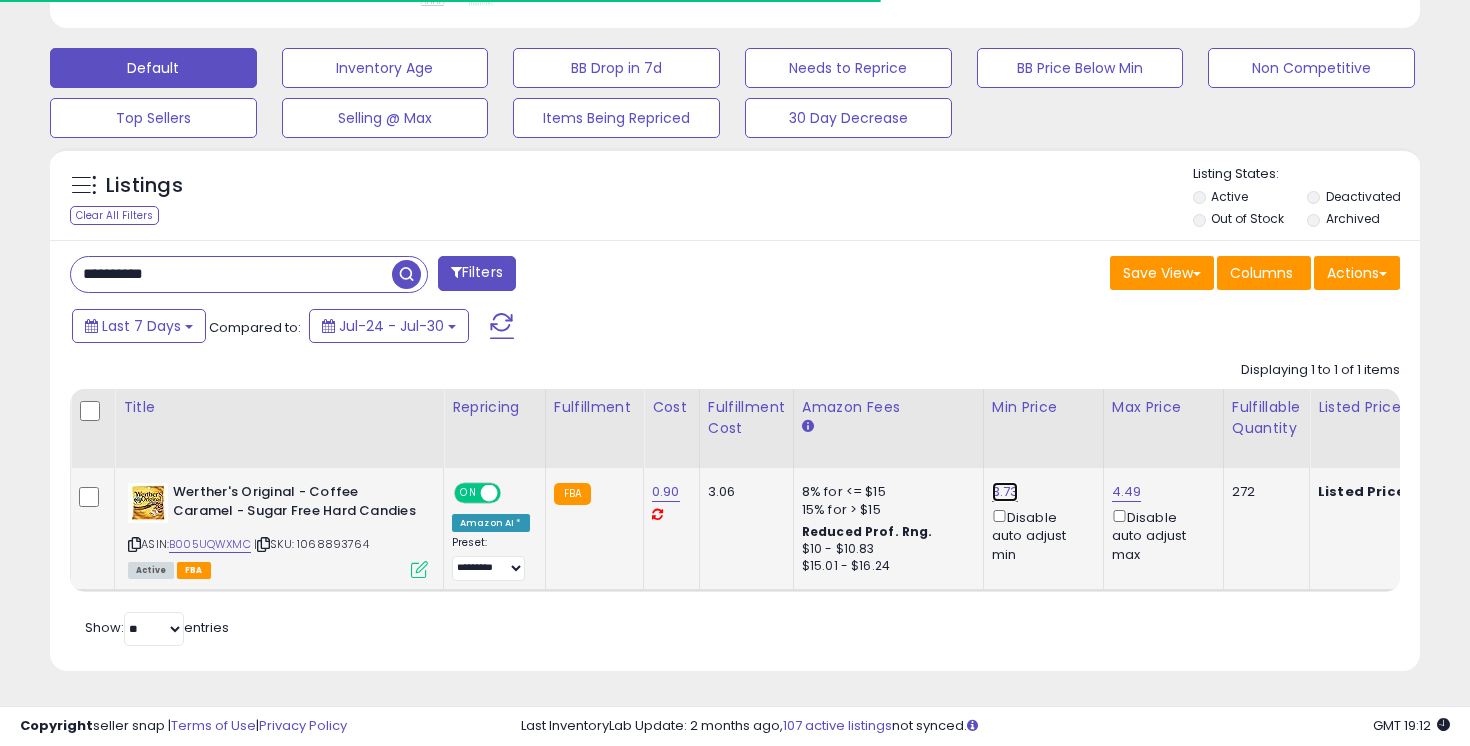click on "3.73" at bounding box center (1005, 492) 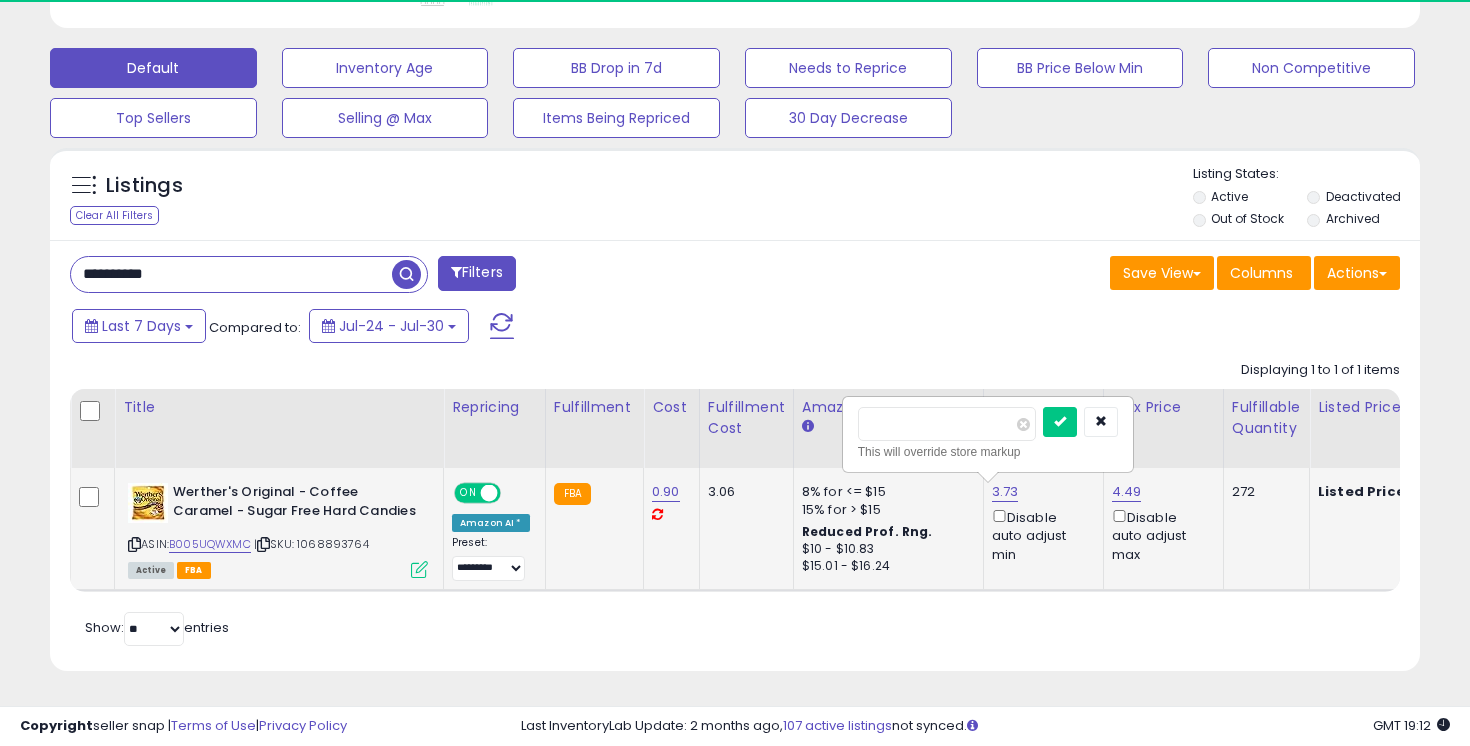 scroll, scrollTop: 999590, scrollLeft: 999206, axis: both 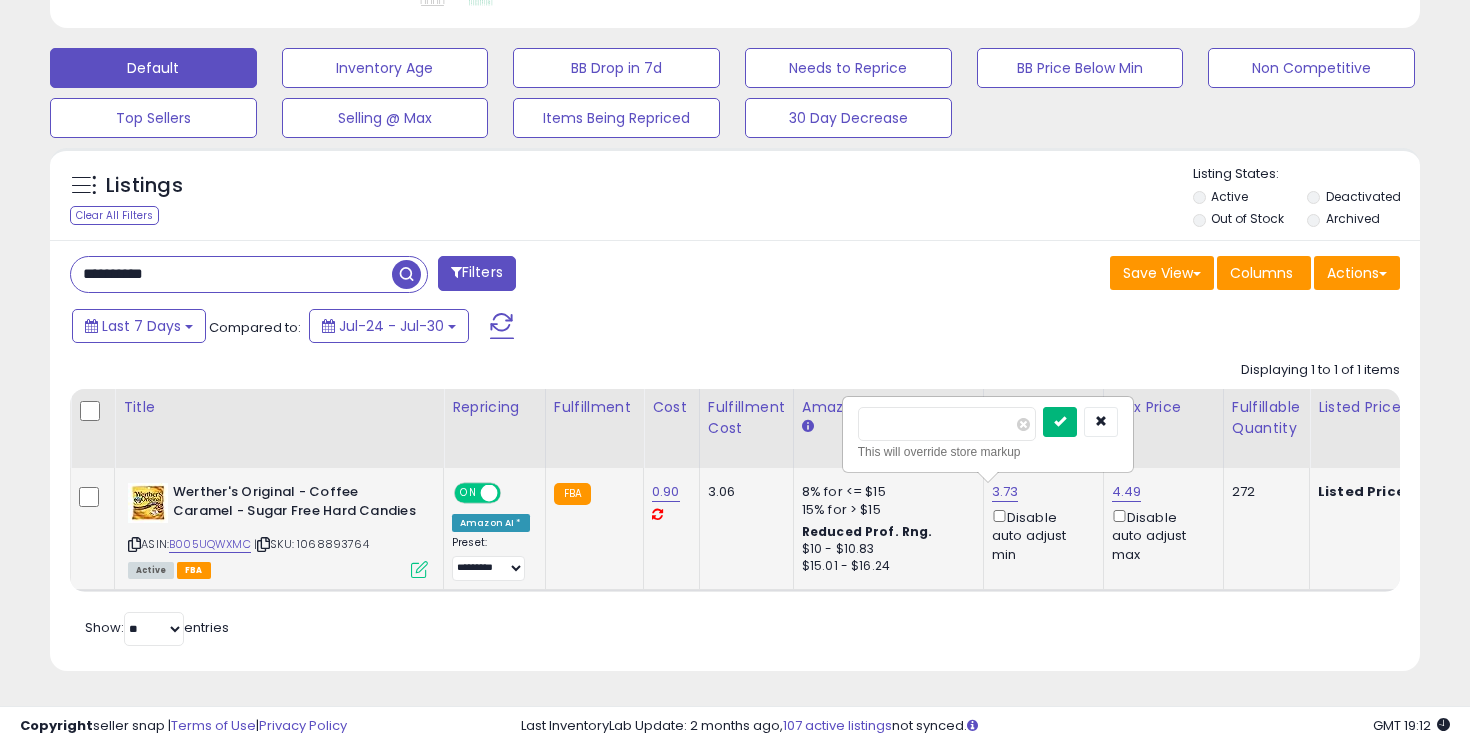 type on "****" 